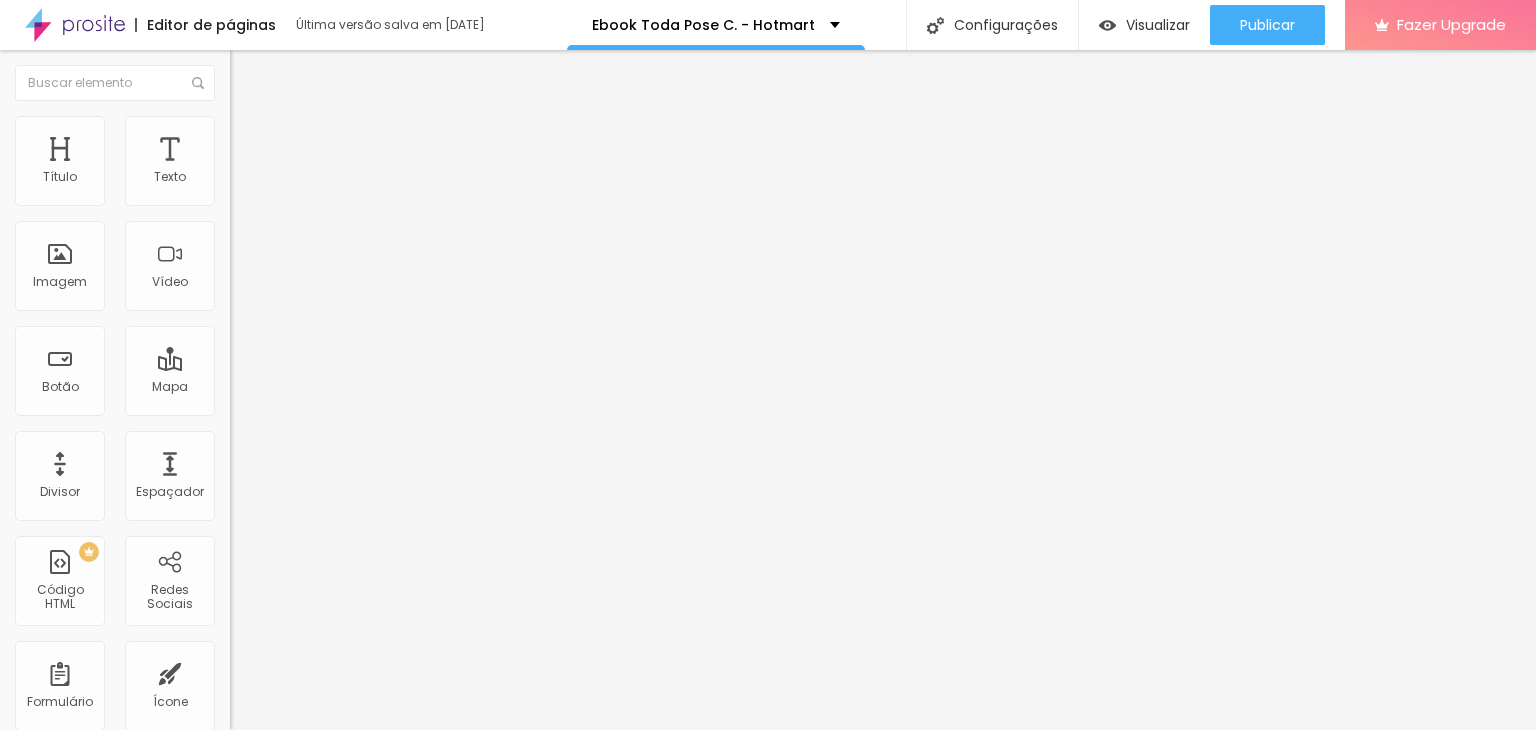 scroll, scrollTop: 0, scrollLeft: 0, axis: both 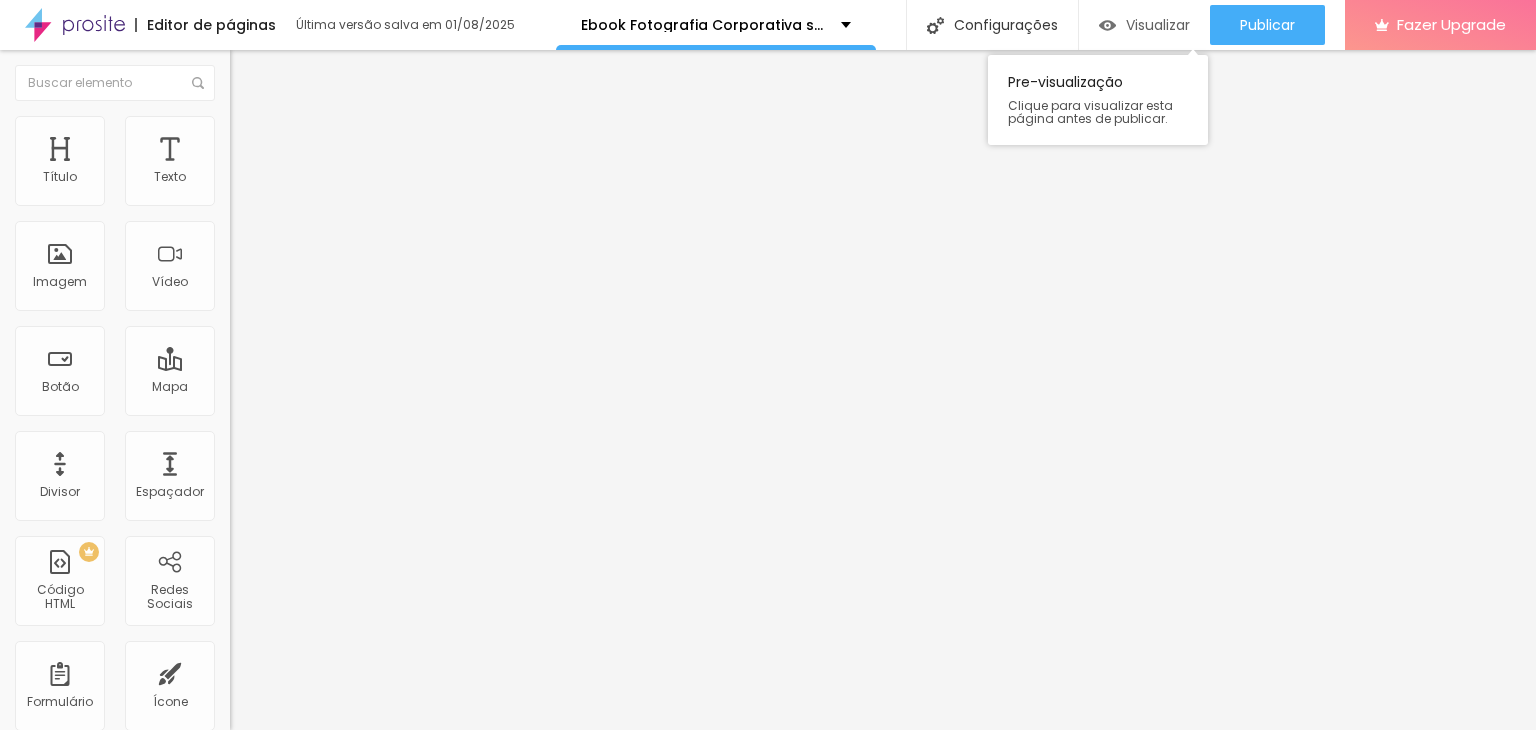 click on "Visualizar" at bounding box center (1158, 25) 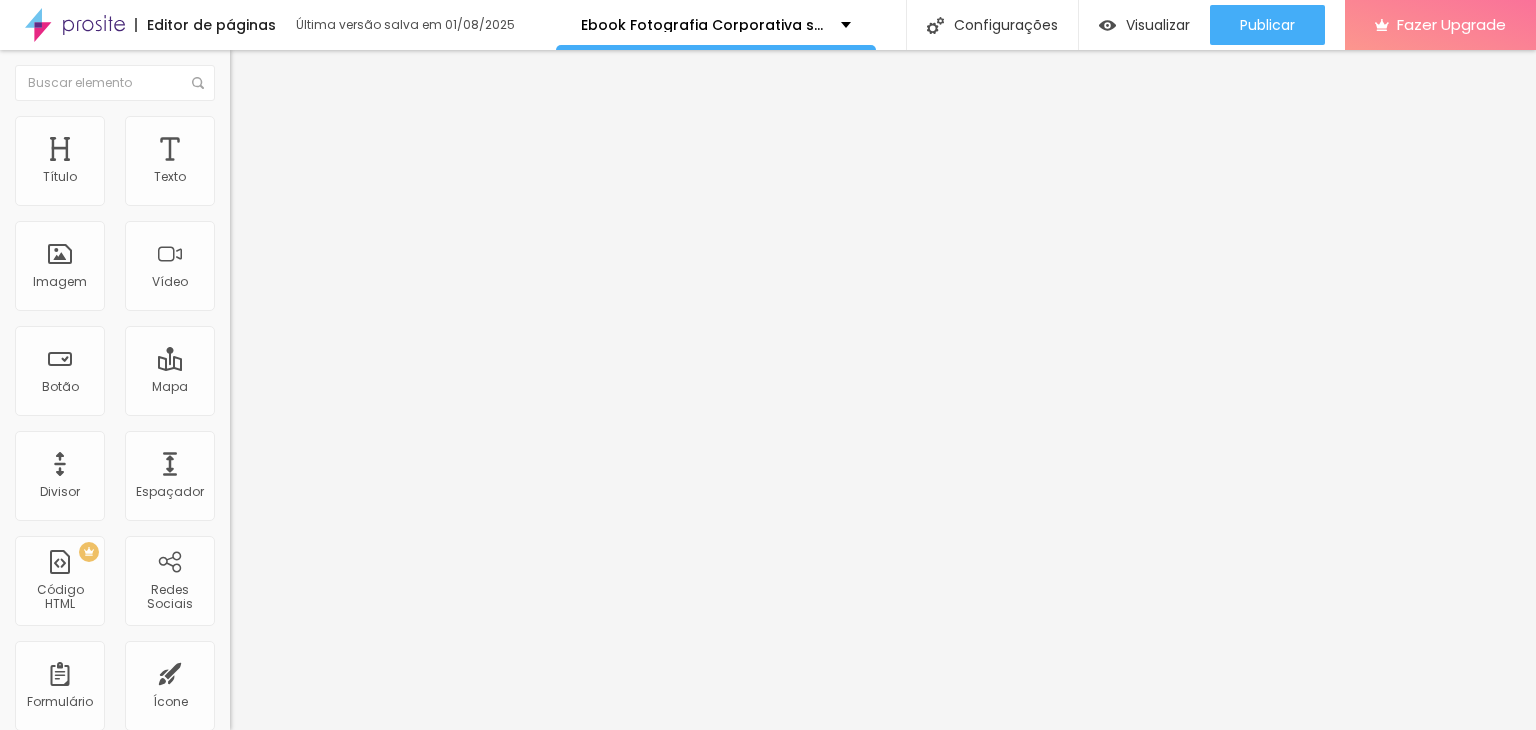 click on "Estilo" at bounding box center [345, 126] 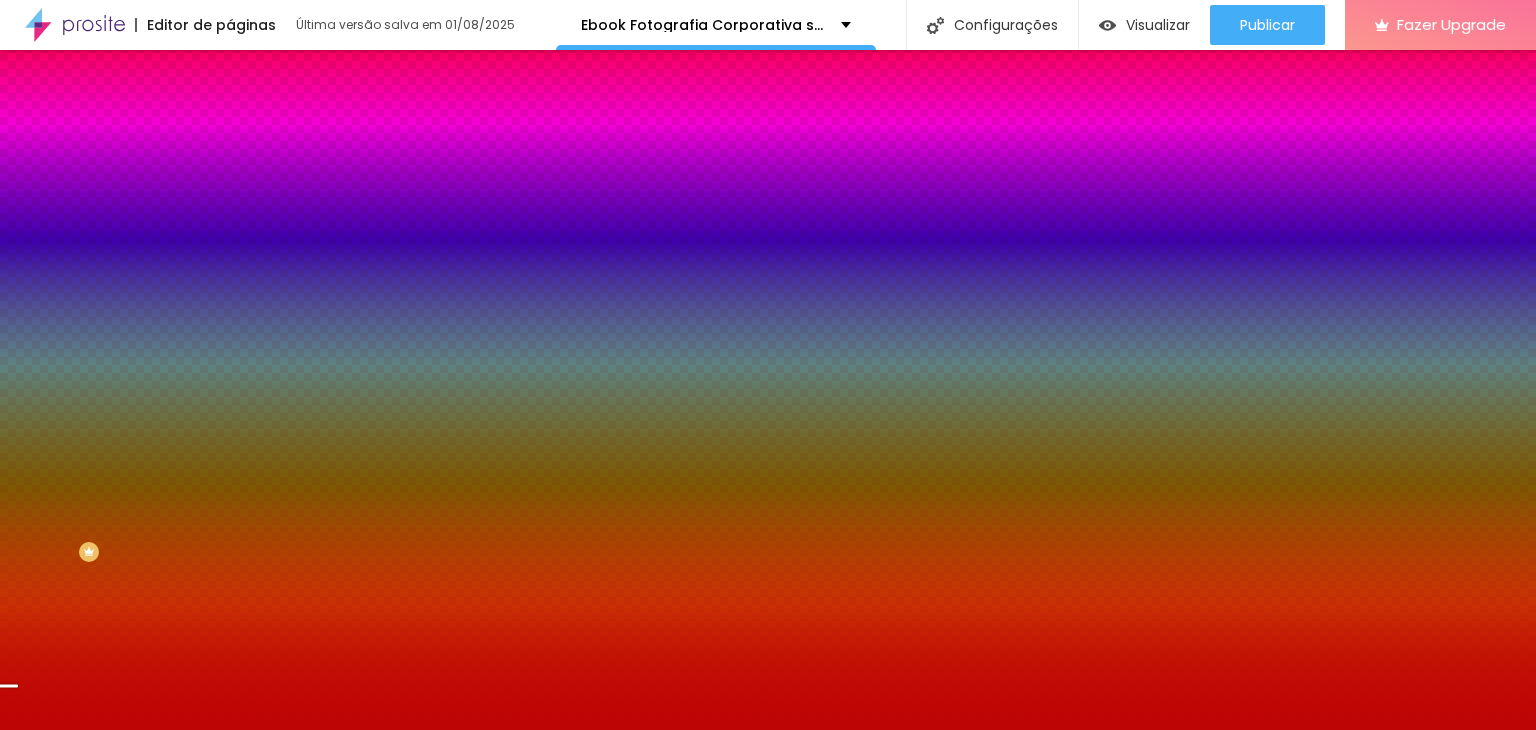click on "Avançado" at bounding box center [281, 149] 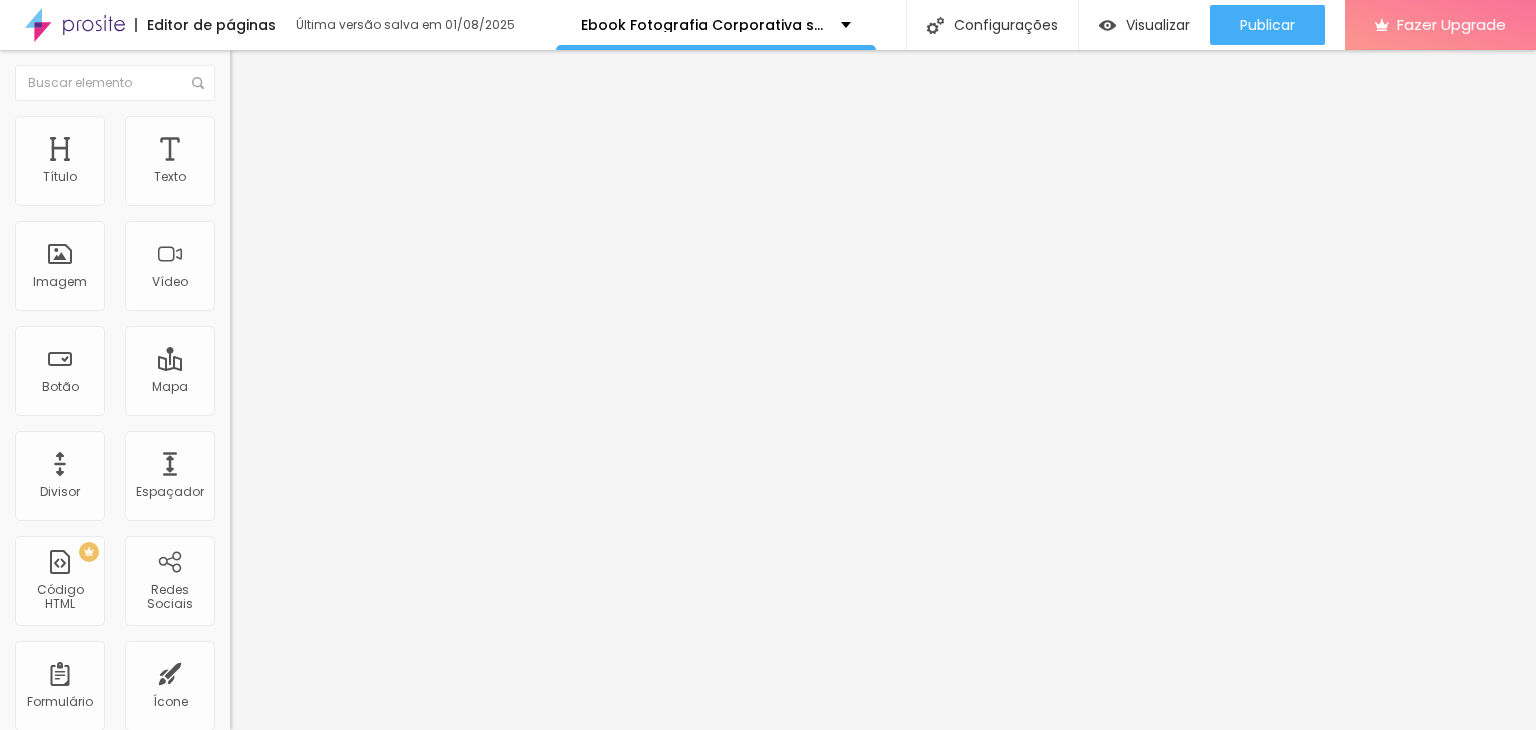click on "Avançado" at bounding box center [345, 146] 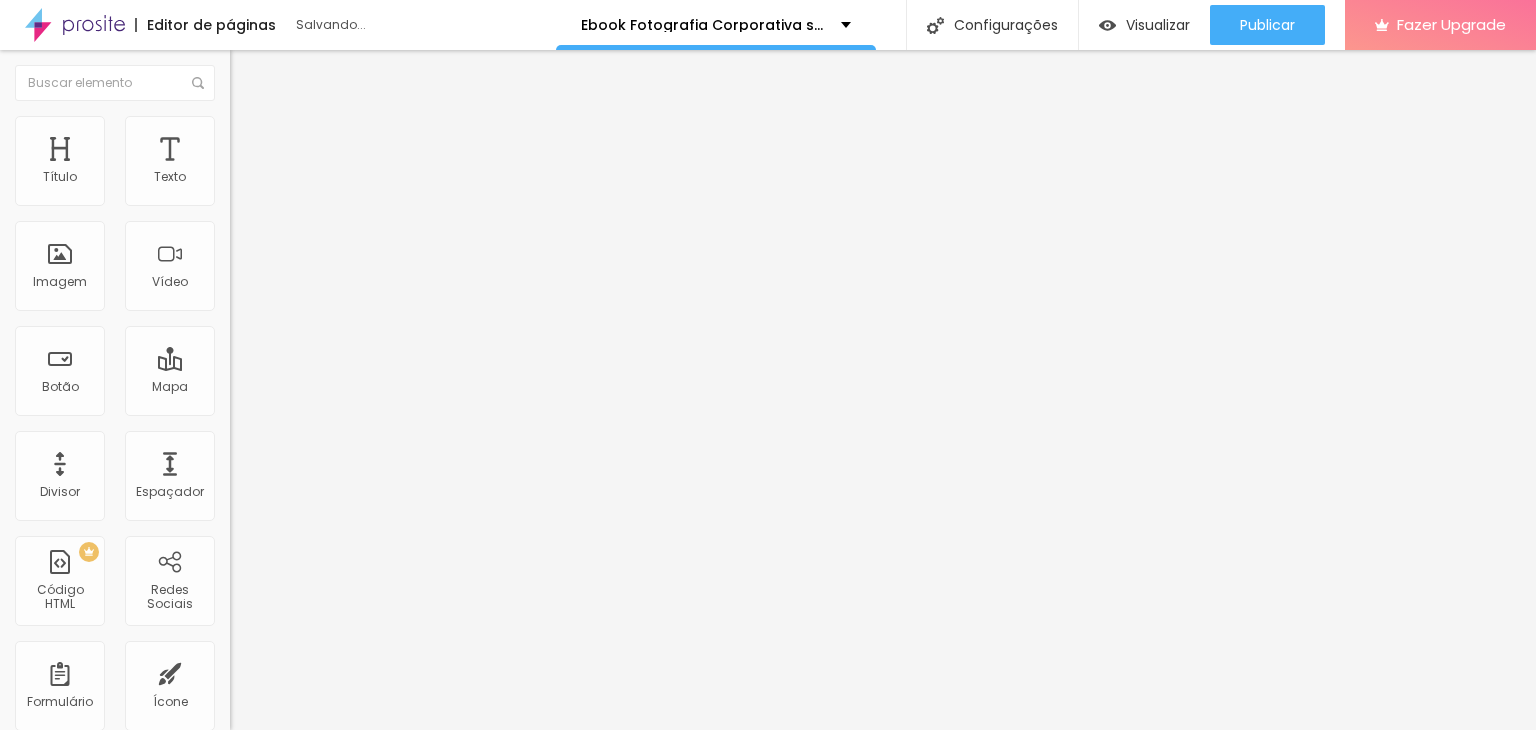 type on "30" 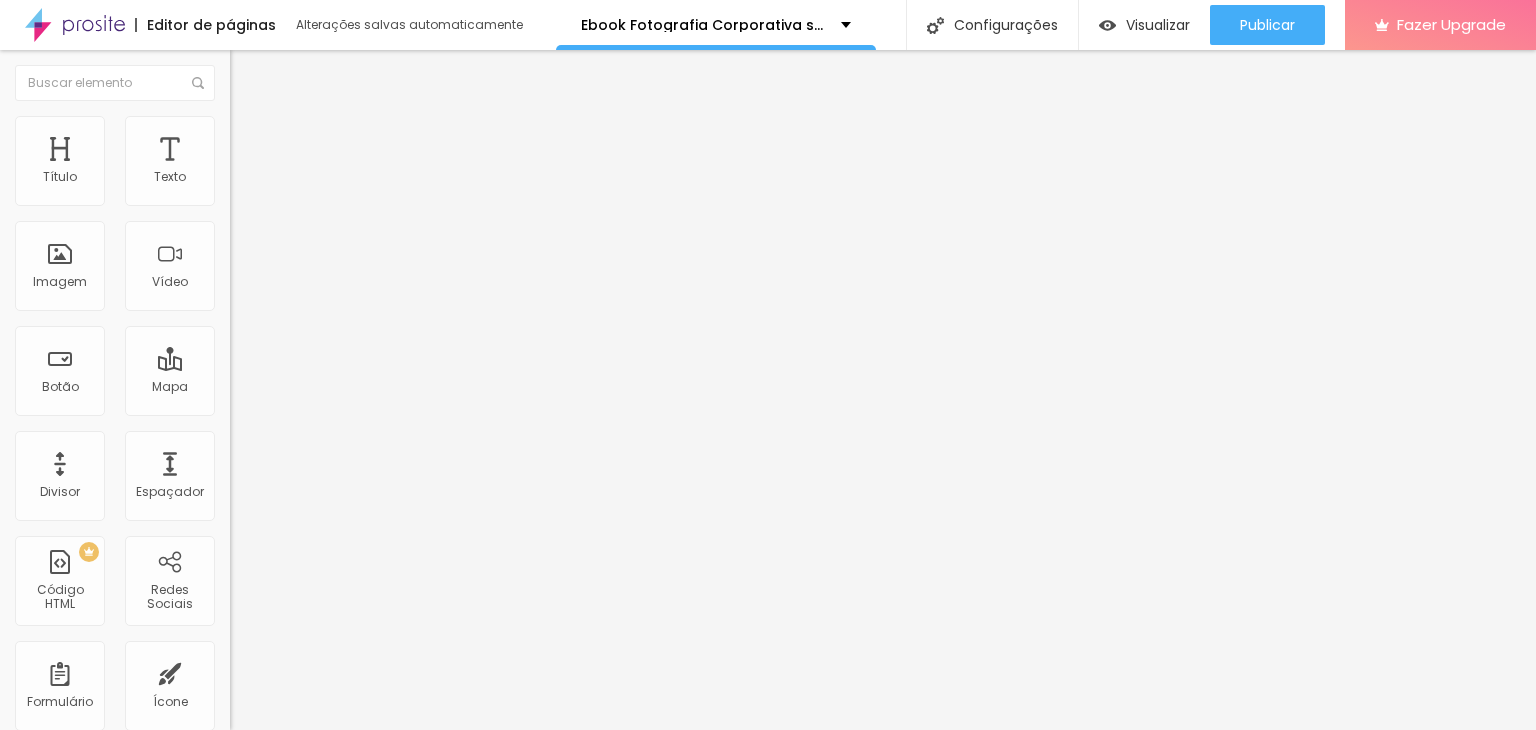 drag, startPoint x: 44, startPoint y: 196, endPoint x: 240, endPoint y: 205, distance: 196.20653 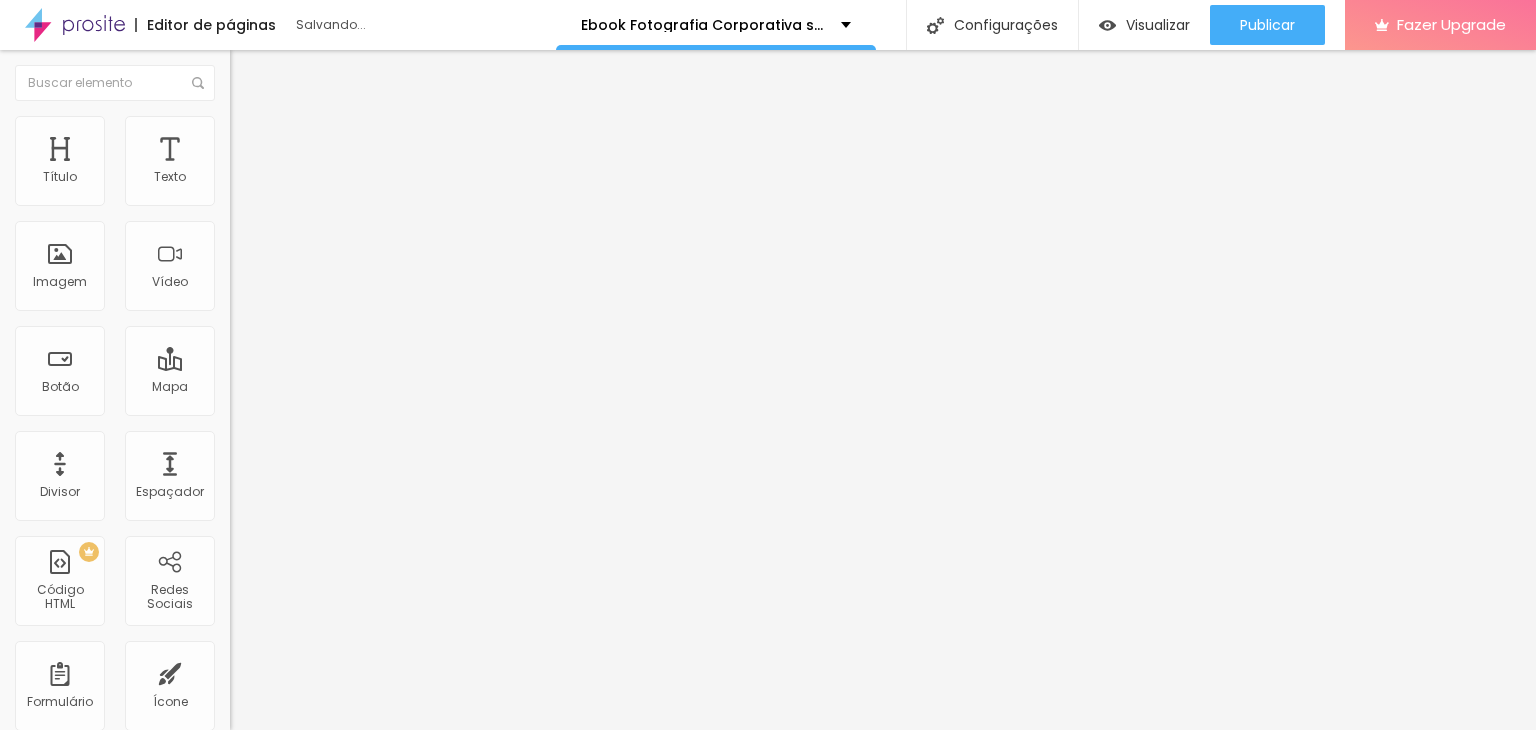 type on "10" 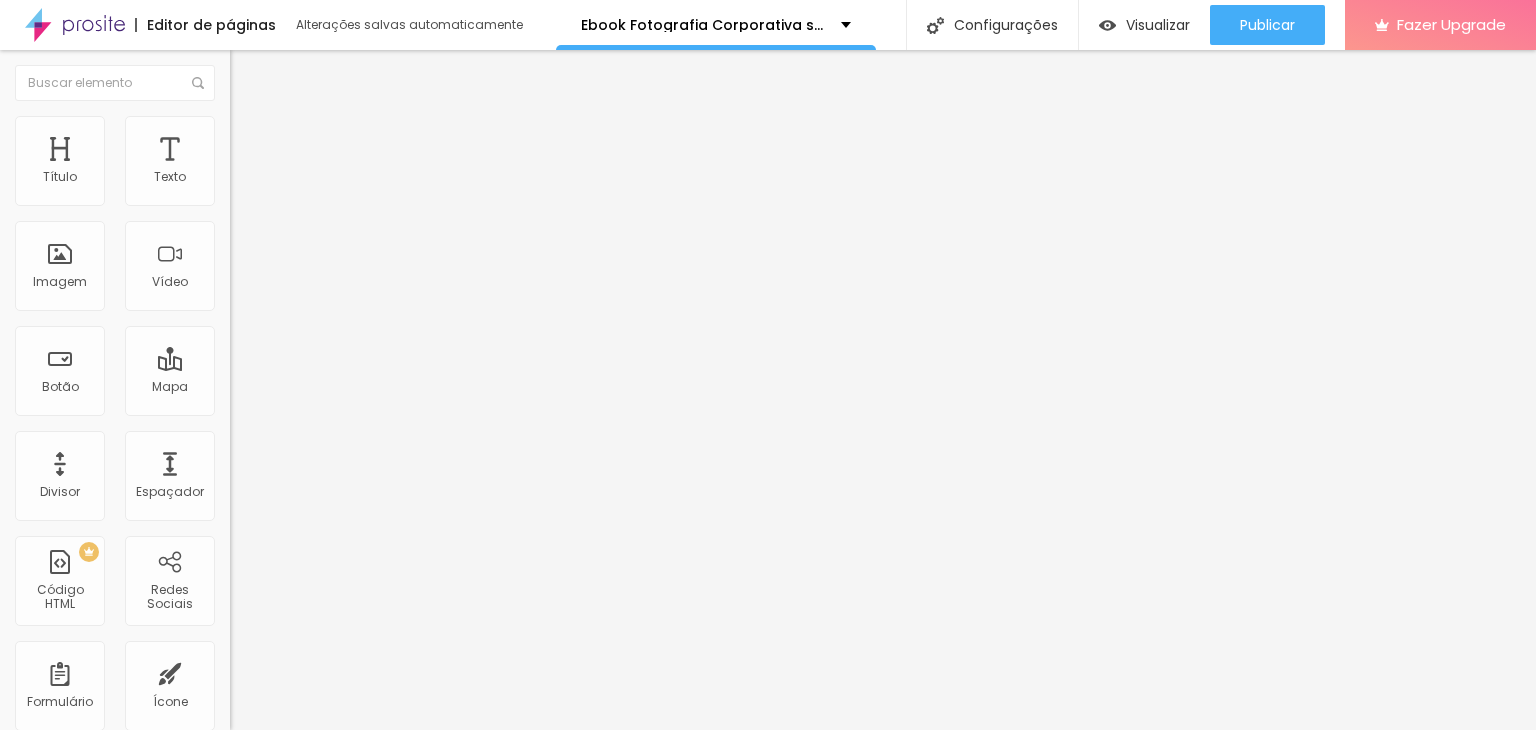 type on "0" 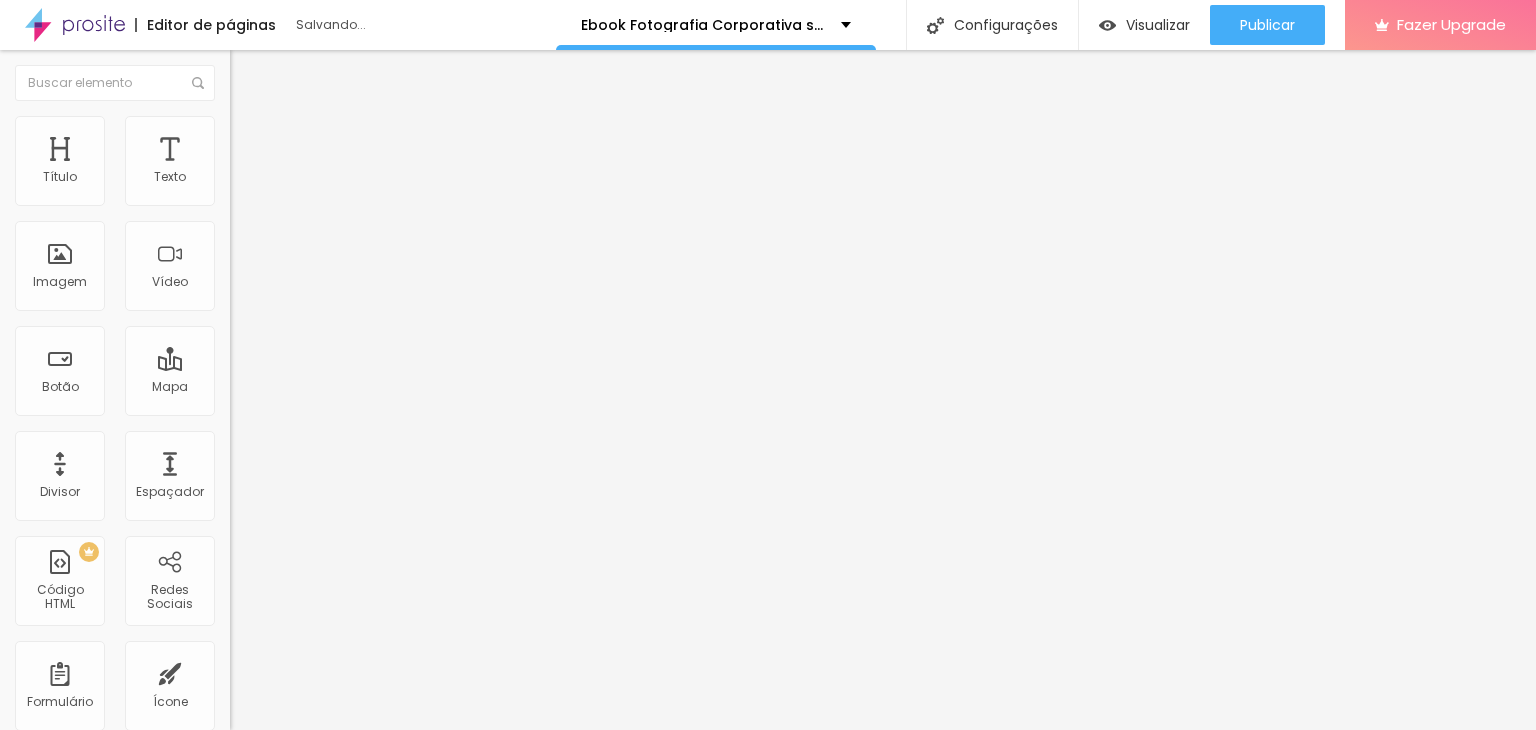 drag, startPoint x: 156, startPoint y: 194, endPoint x: 121, endPoint y: 194, distance: 35 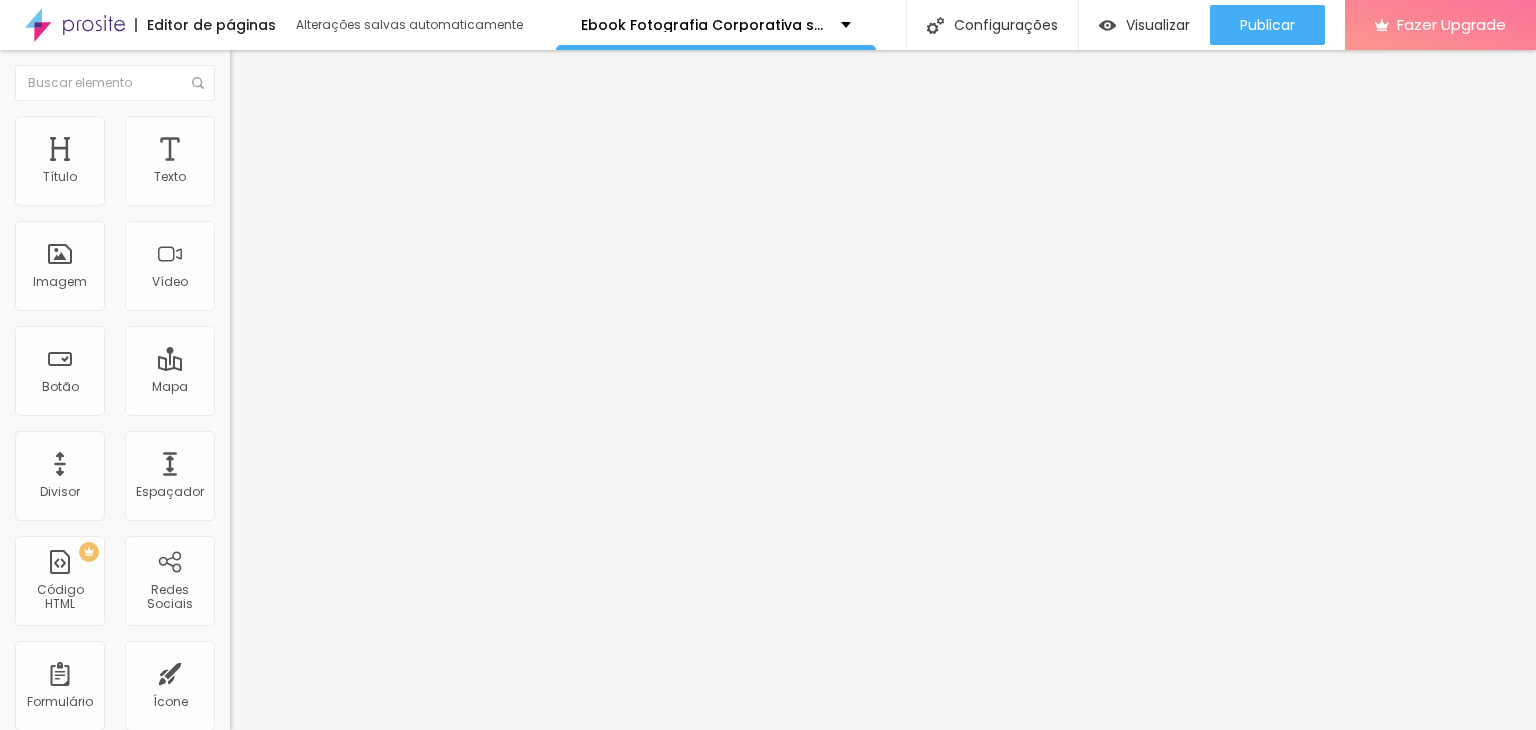 click on "Avançado" at bounding box center (281, 149) 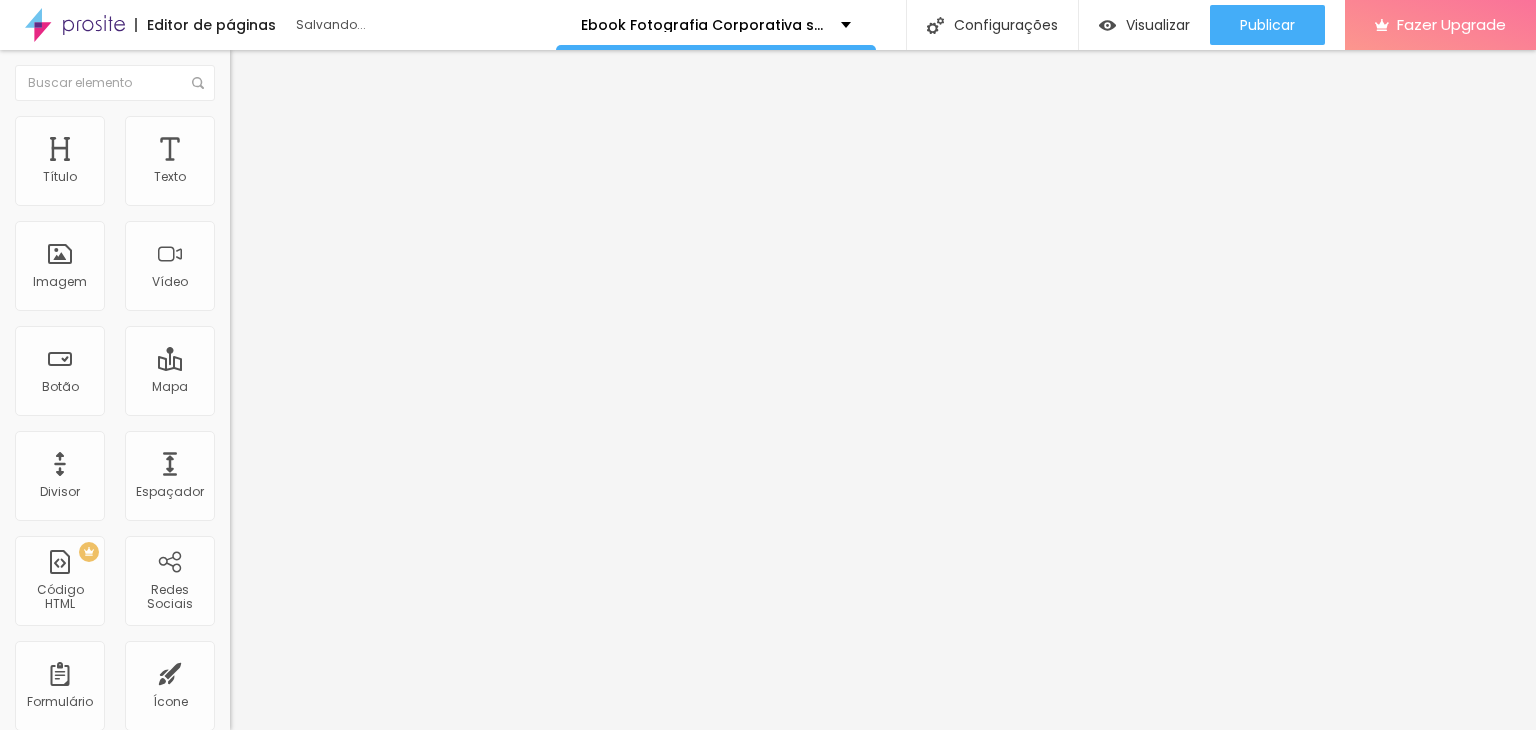 type on "28" 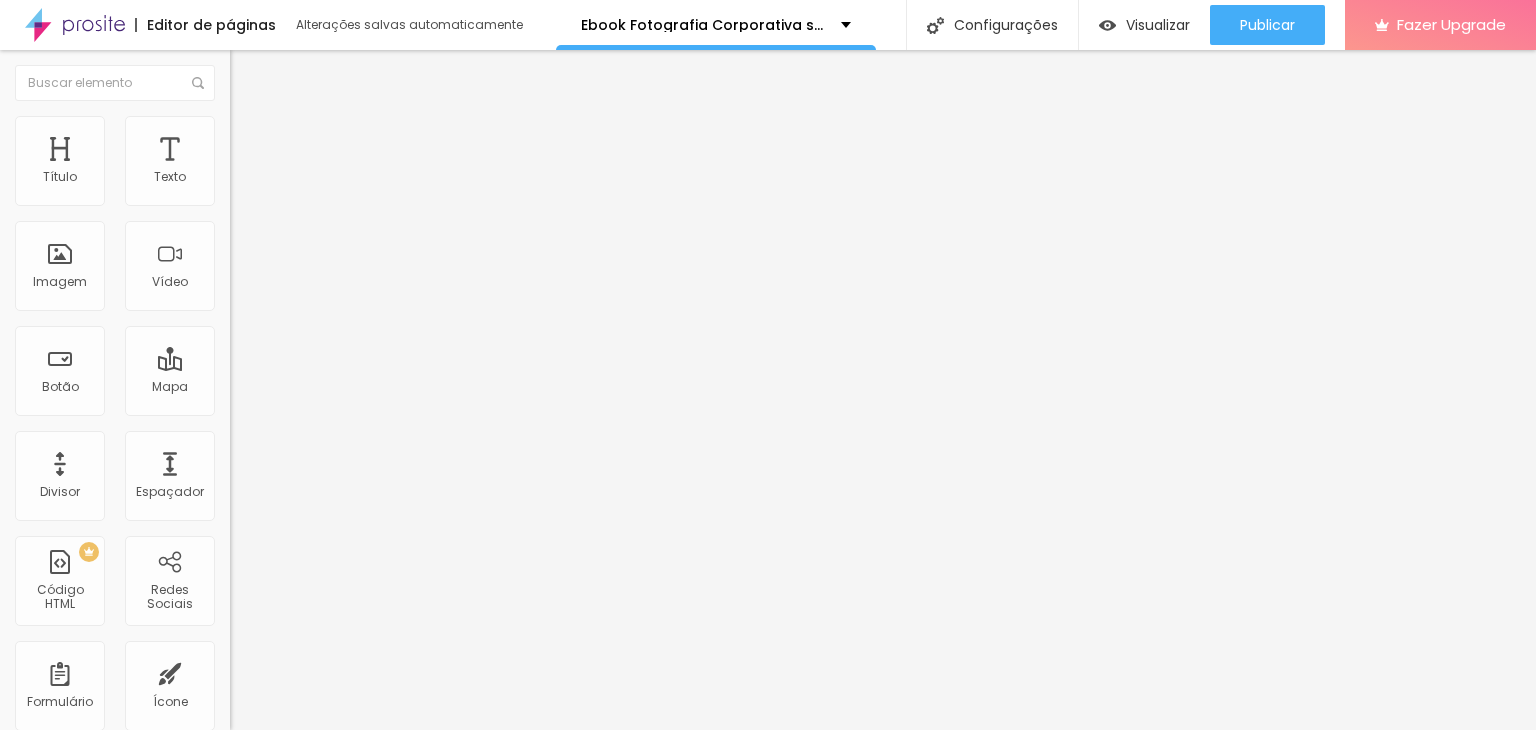 type on "17" 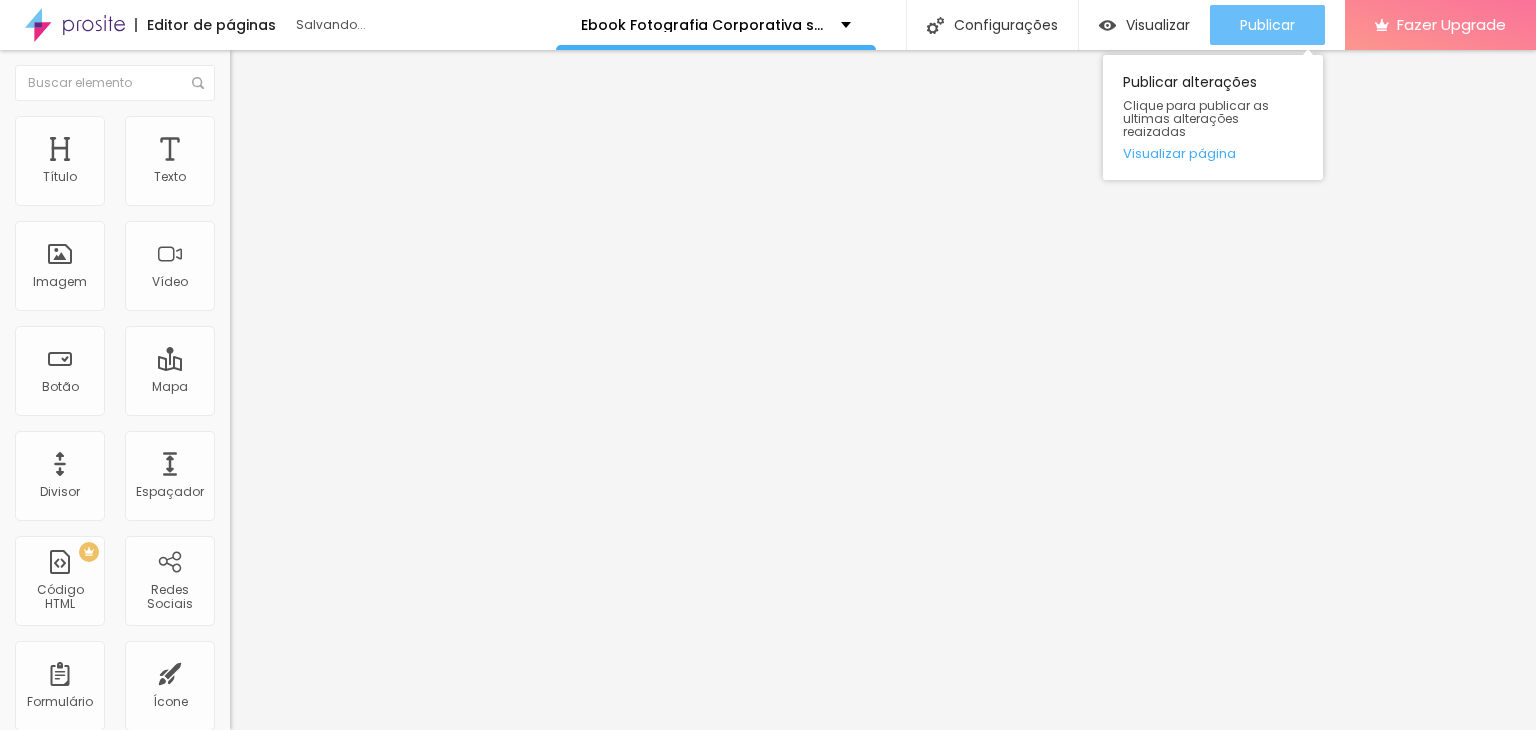 click on "Publicar" at bounding box center [1267, 25] 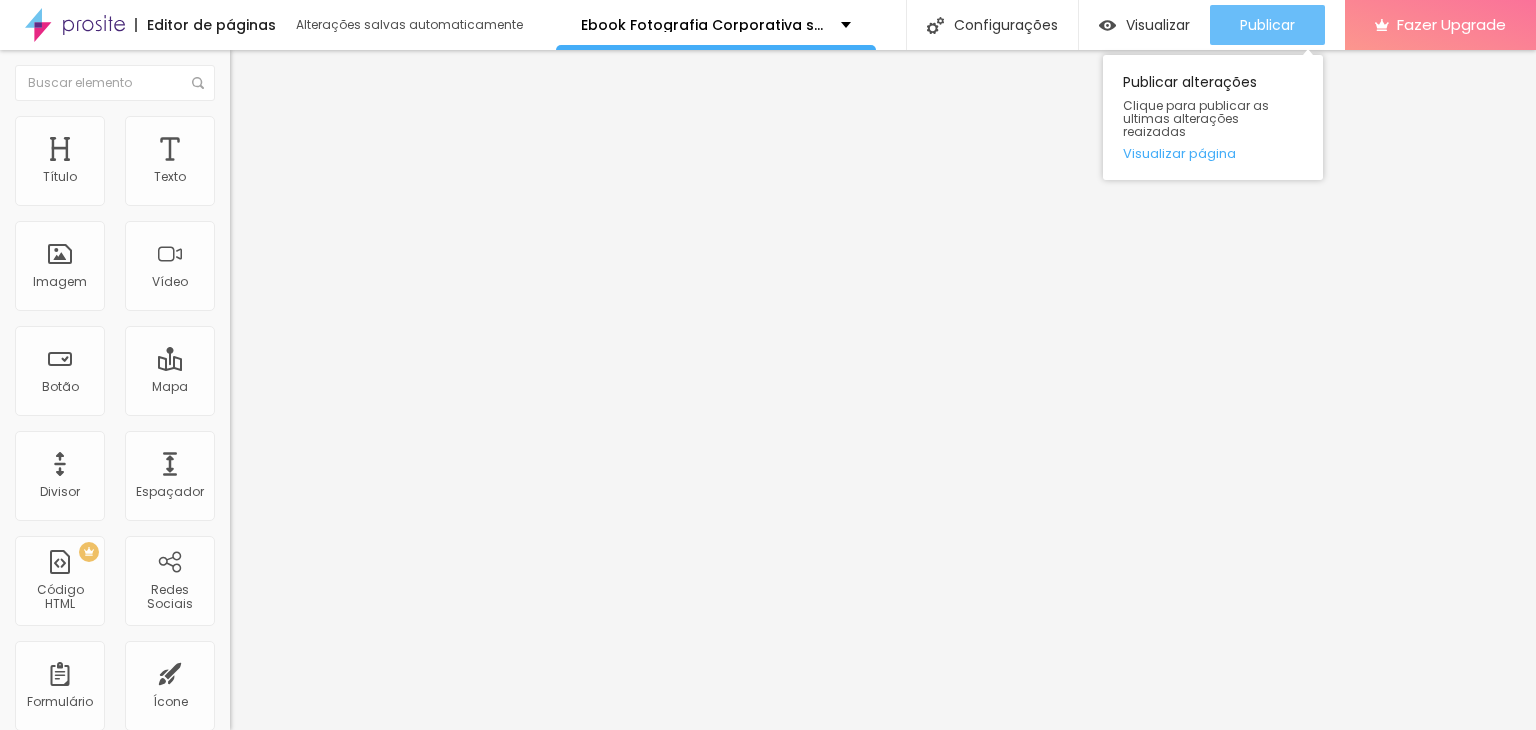 click on "Publicar" at bounding box center (1267, 25) 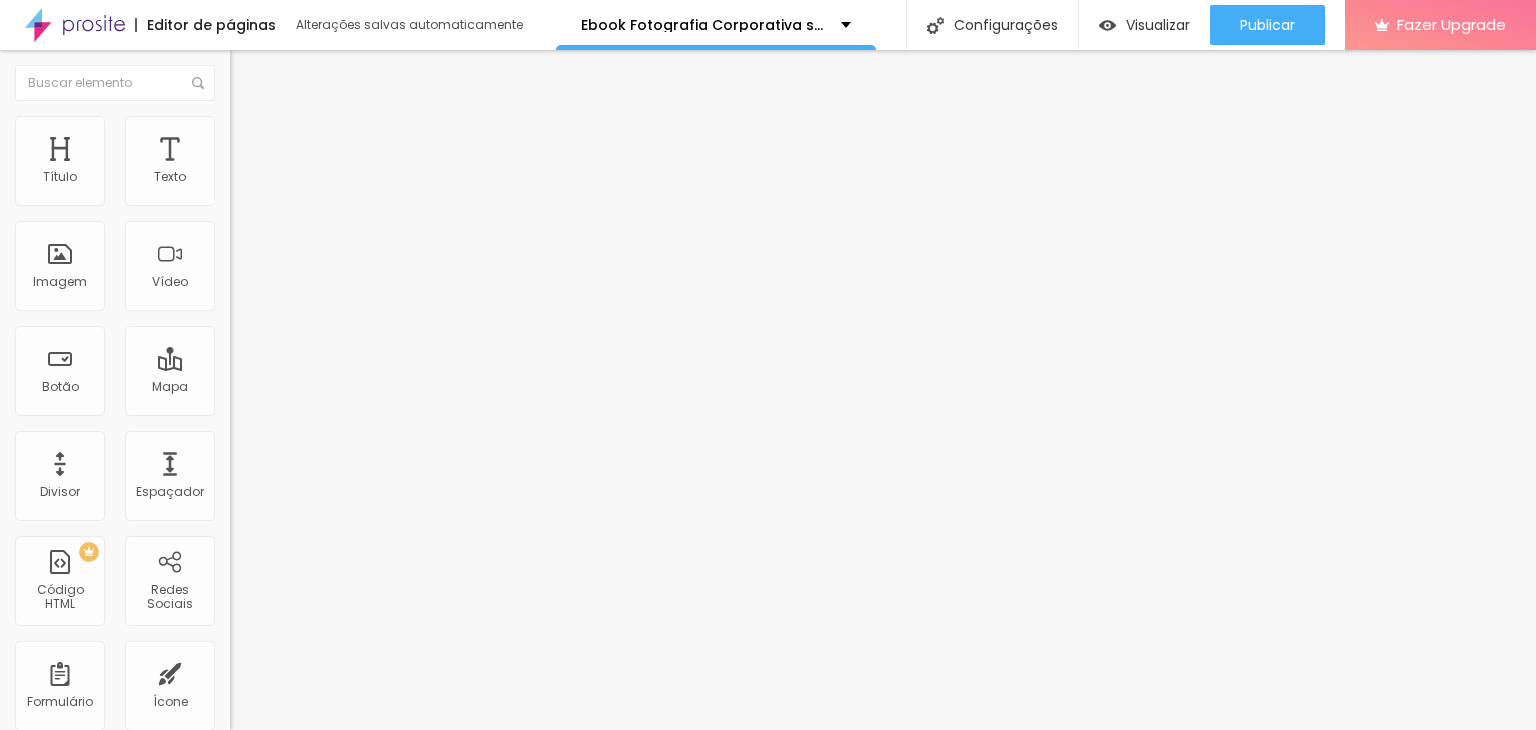 click on "Avançado" at bounding box center (281, 129) 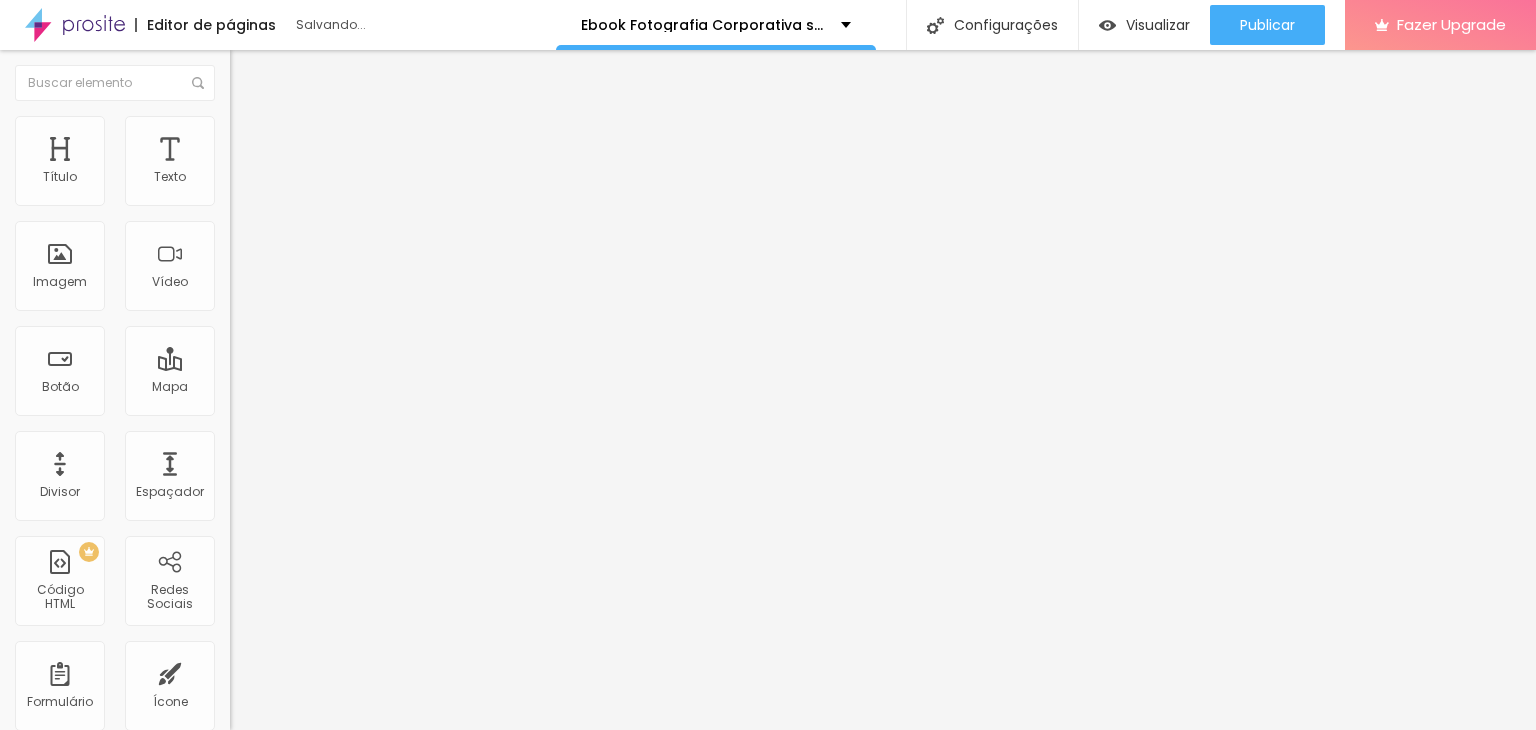 drag, startPoint x: 47, startPoint y: 233, endPoint x: 26, endPoint y: 233, distance: 21 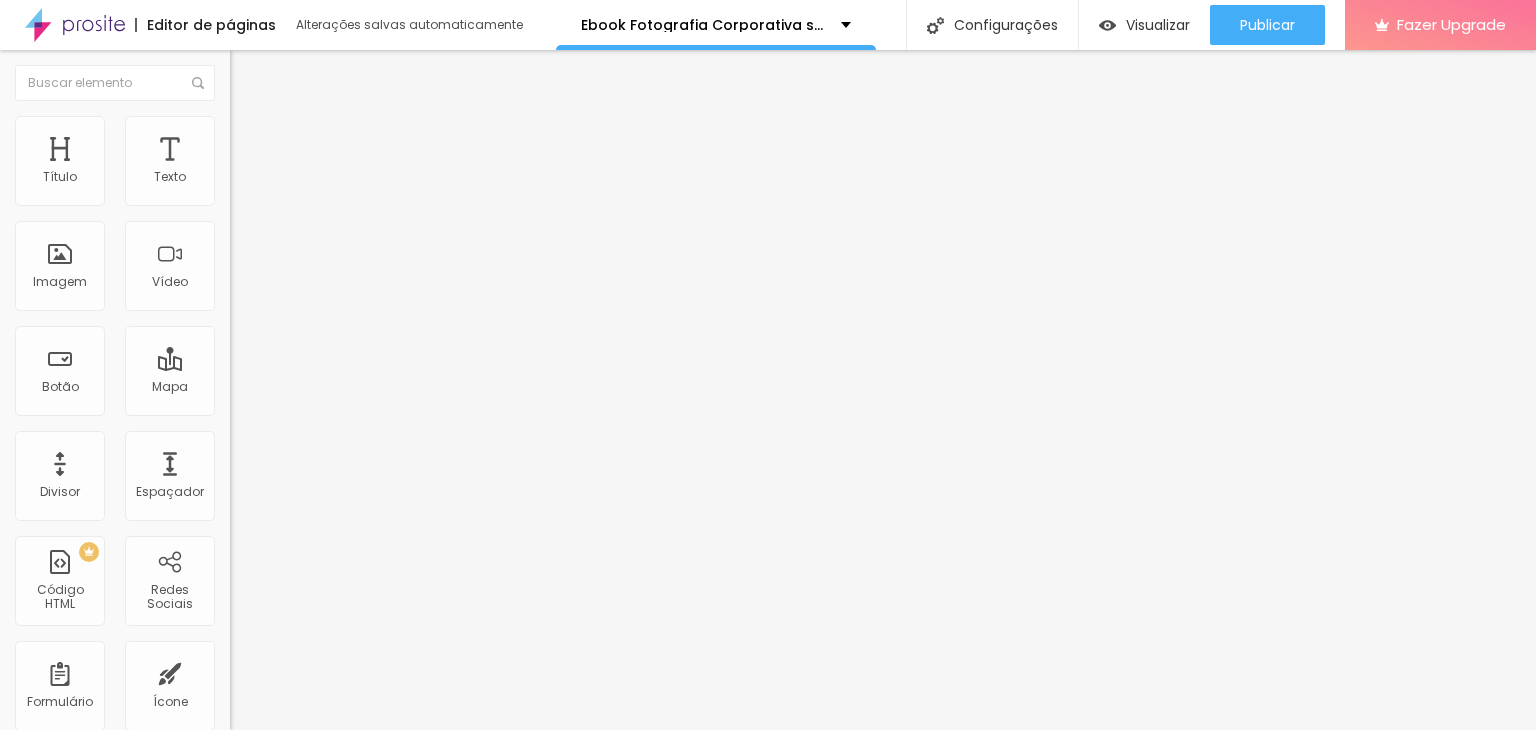 click at bounding box center [239, 145] 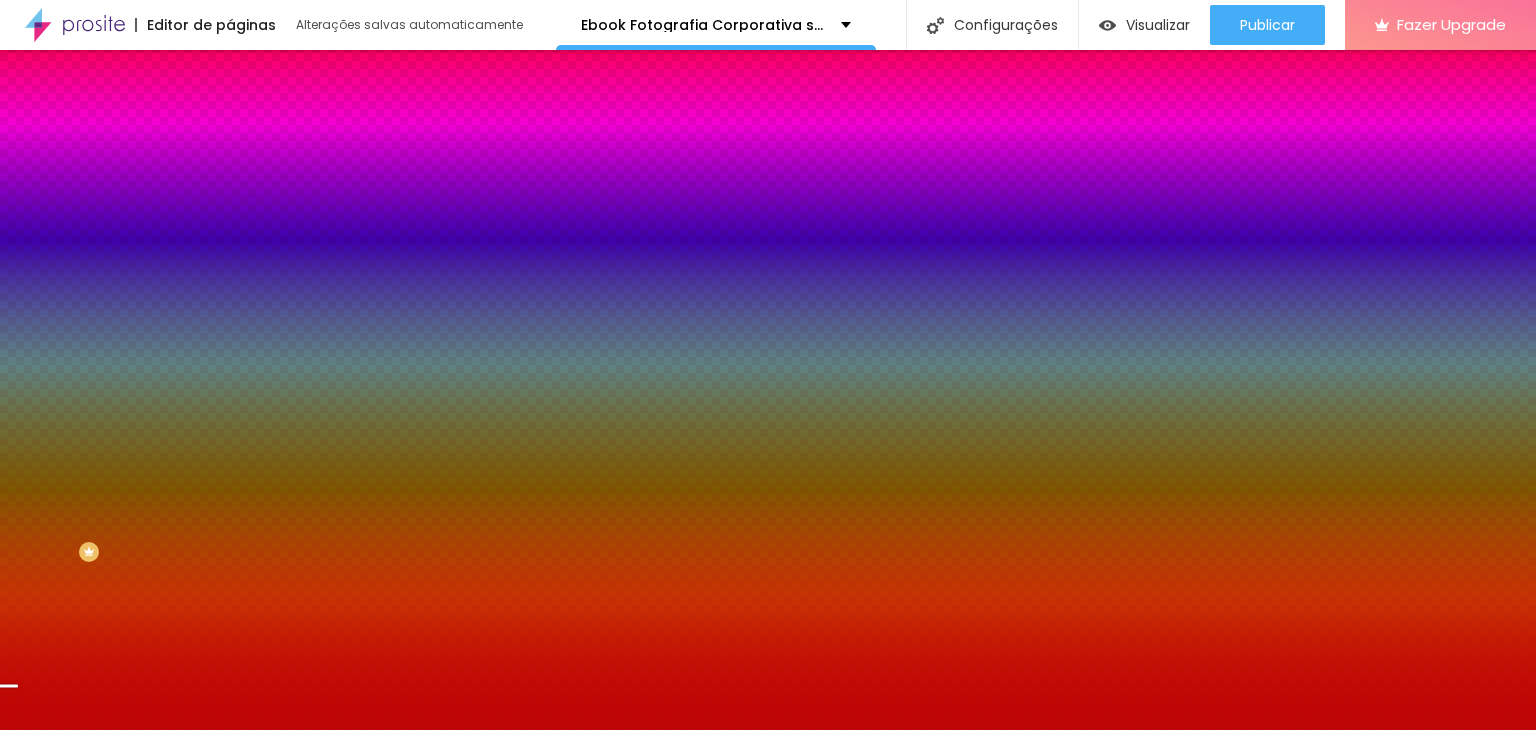 click on "Conteúdo" at bounding box center (279, 109) 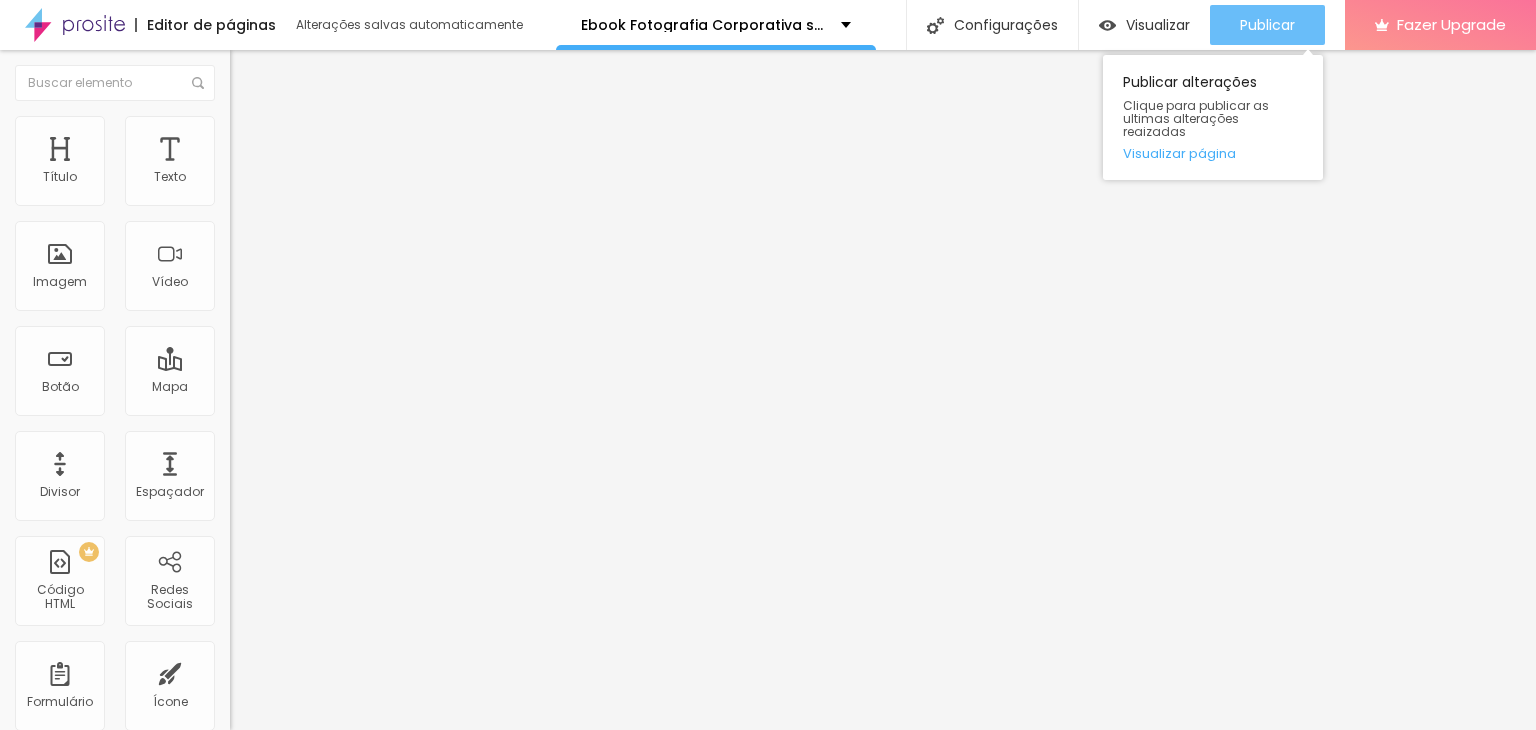 click on "Publicar" at bounding box center [1267, 25] 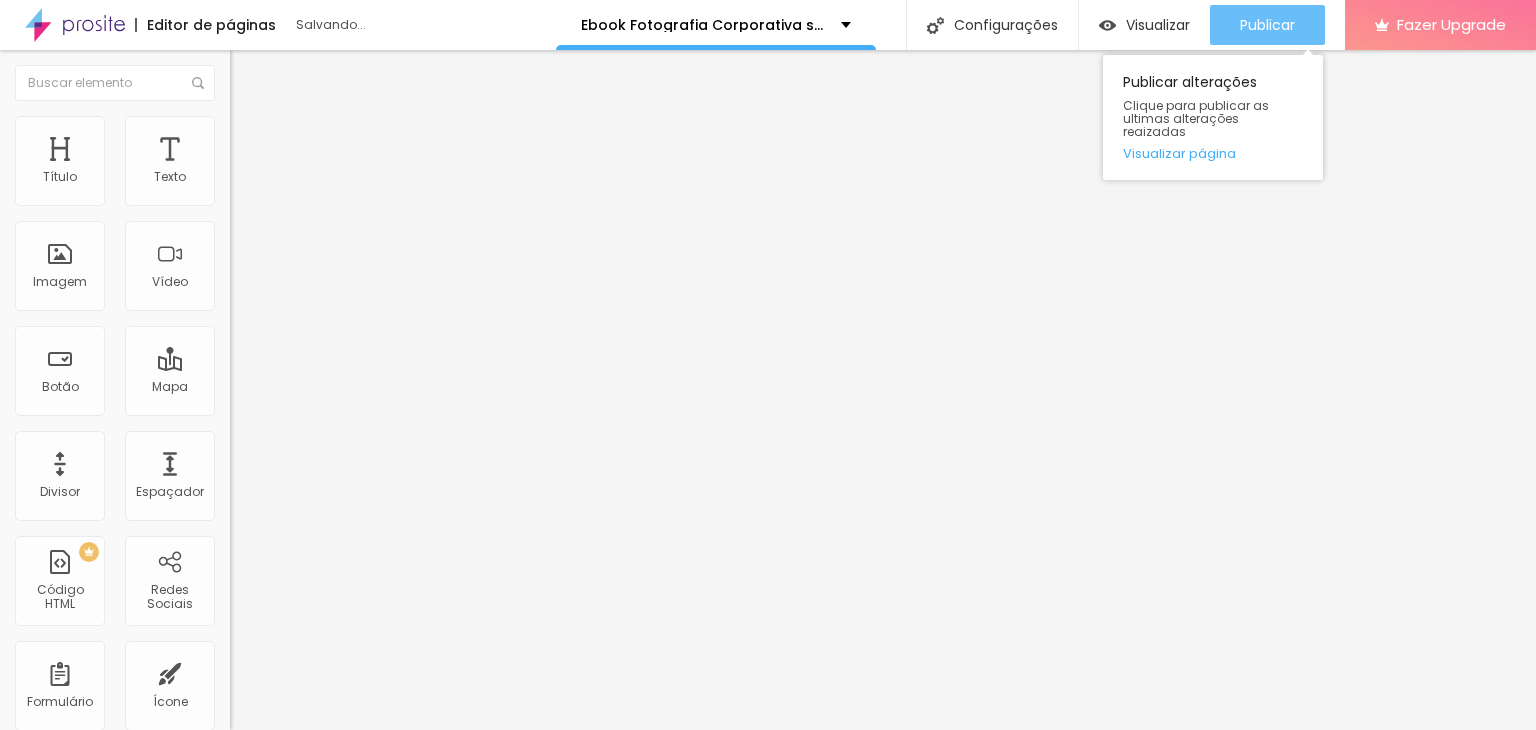 click on "Publicar" at bounding box center [1267, 25] 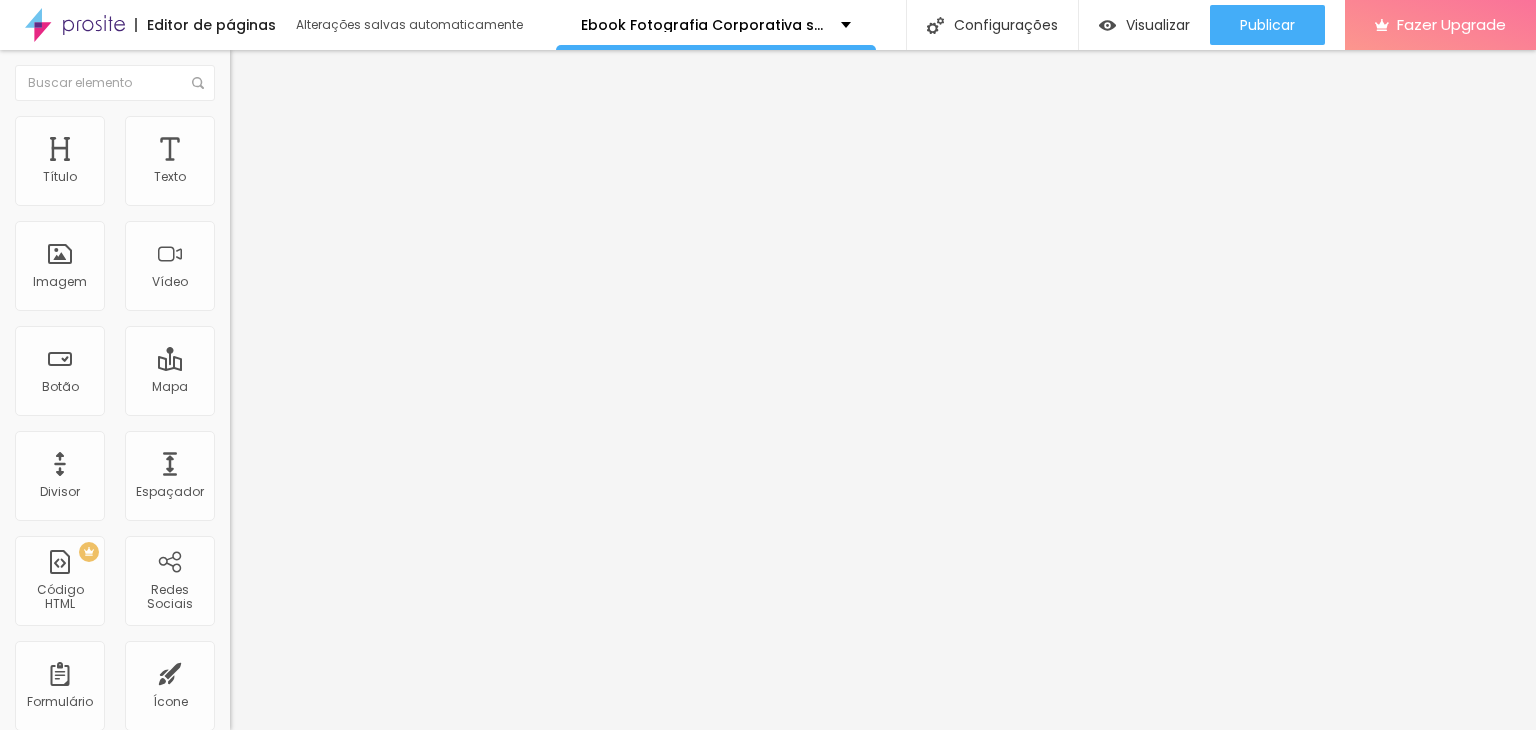 click on "Avançado" at bounding box center [345, 146] 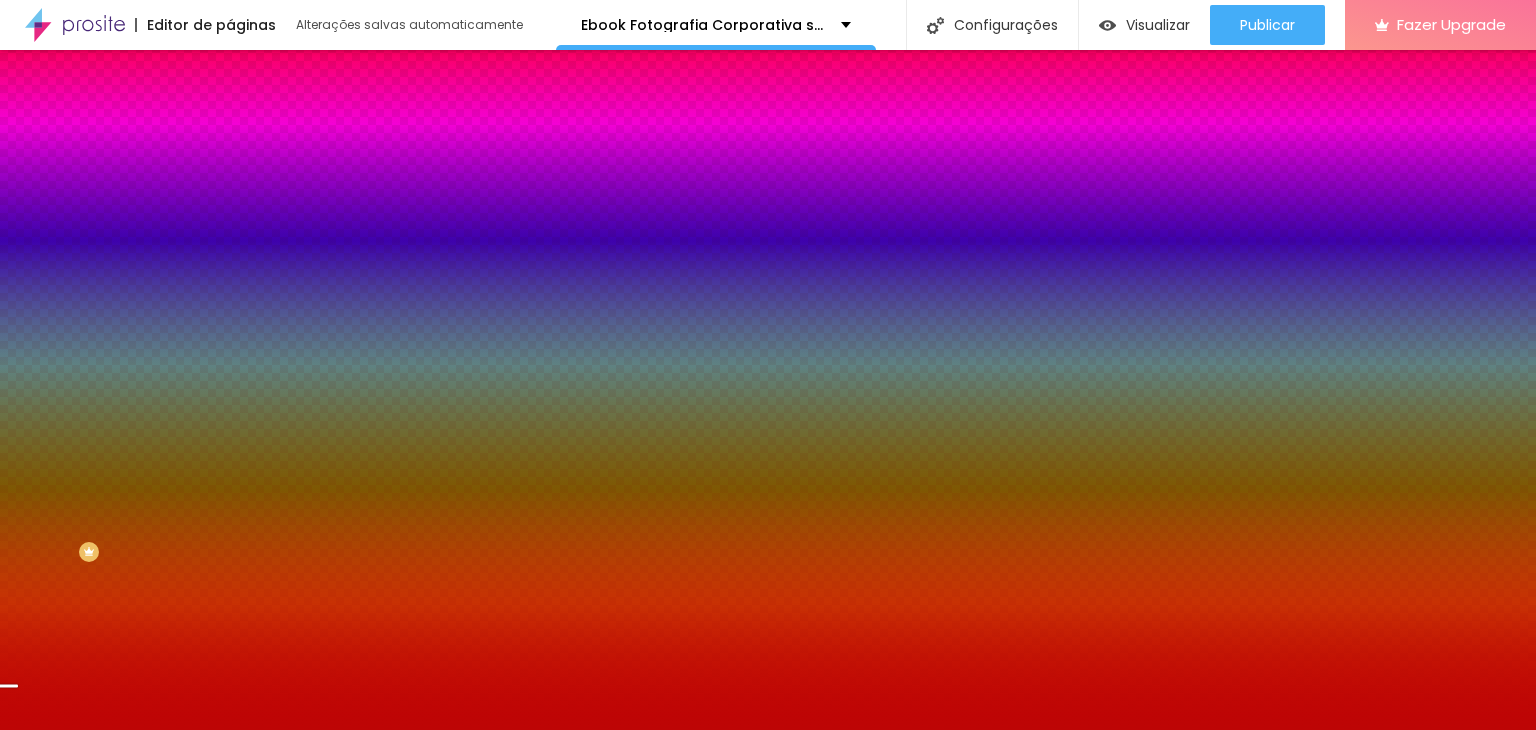 click 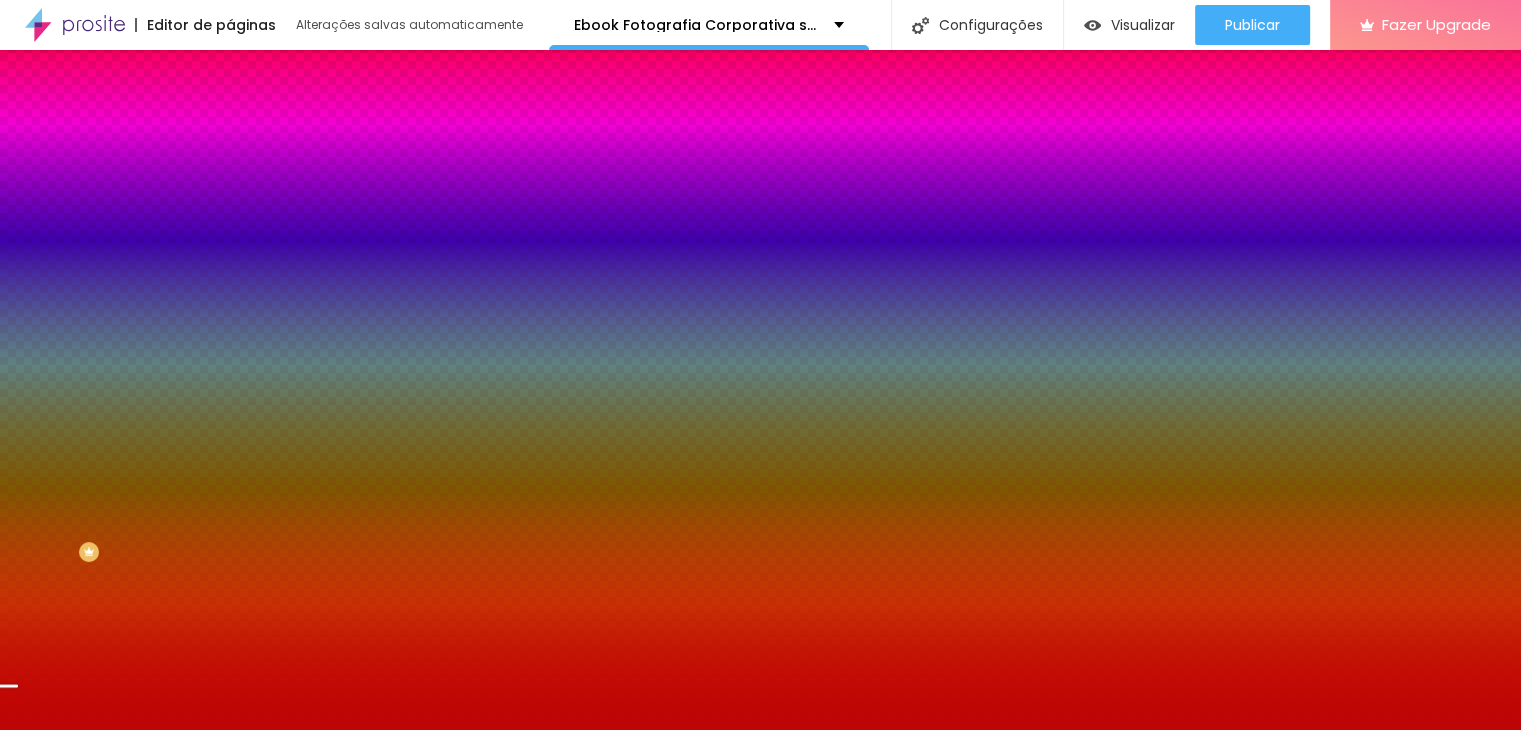 scroll, scrollTop: 159, scrollLeft: 0, axis: vertical 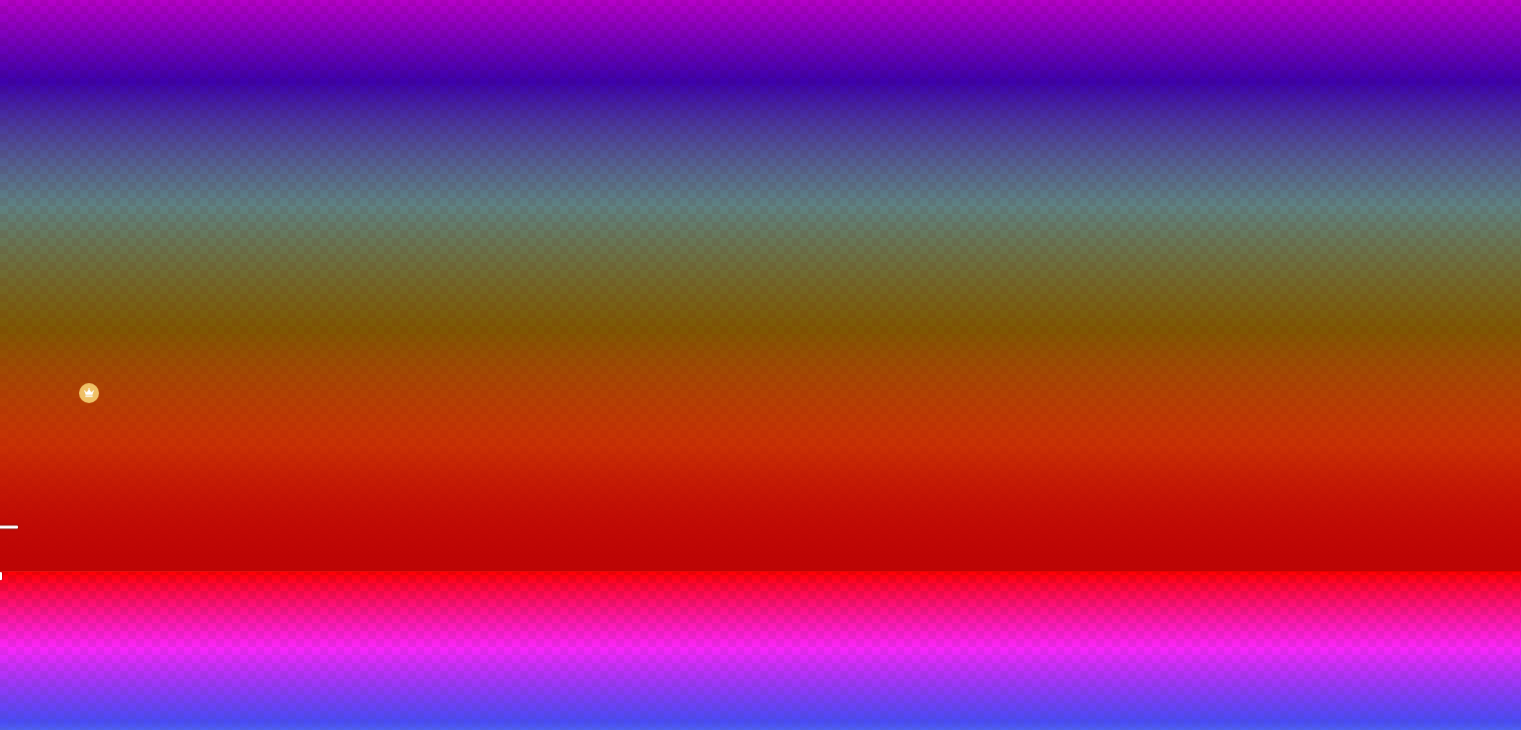 click at bounding box center [14, 857] 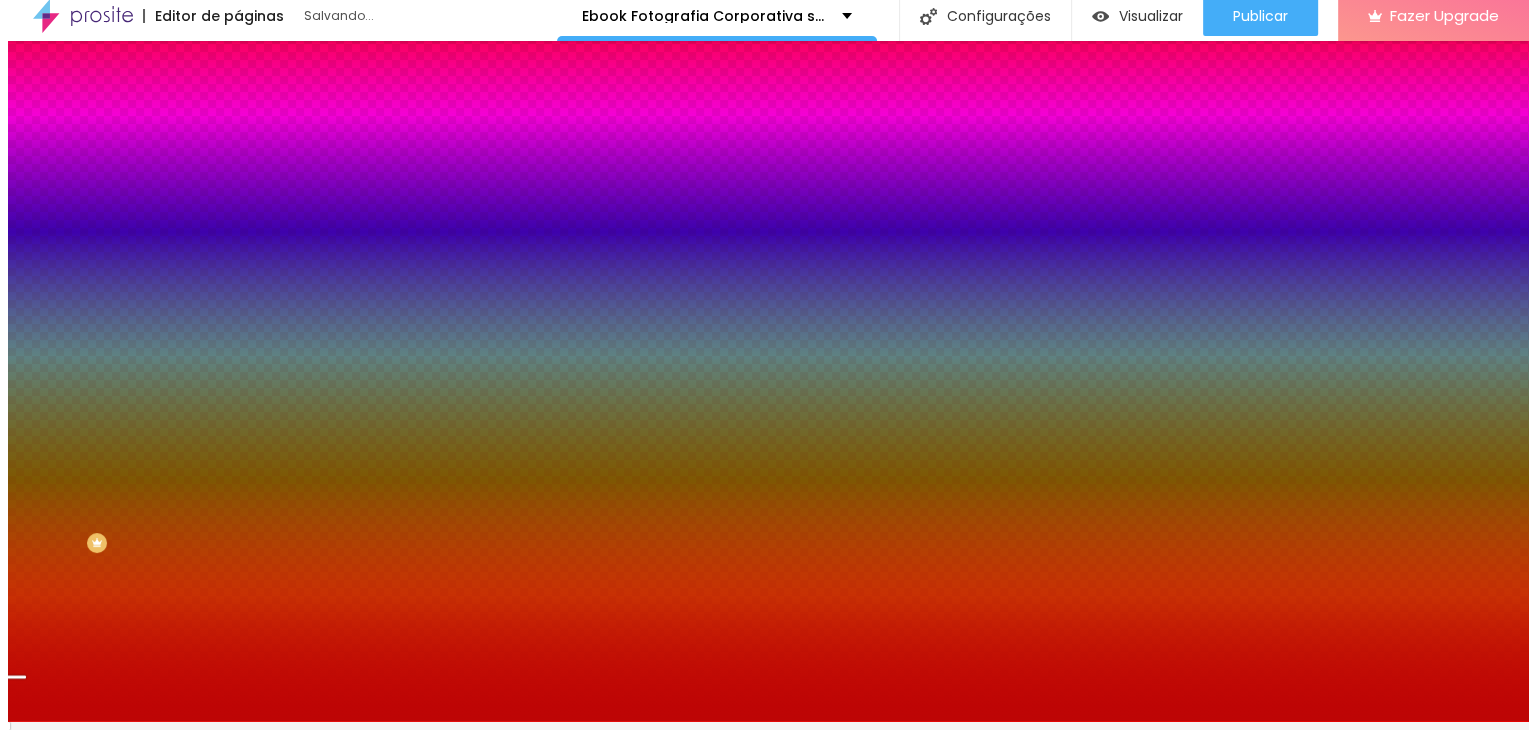 scroll, scrollTop: 0, scrollLeft: 0, axis: both 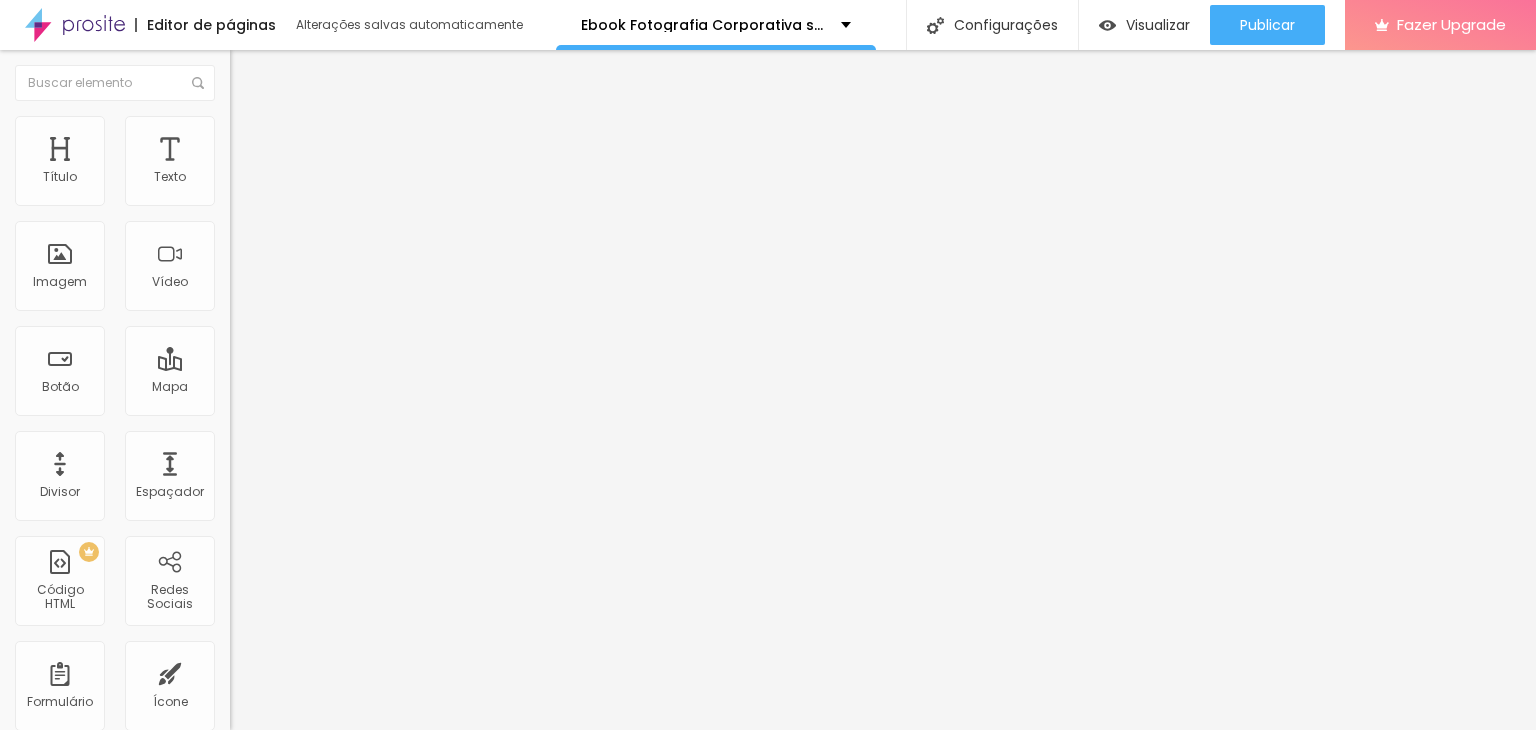 click at bounding box center (236, 166) 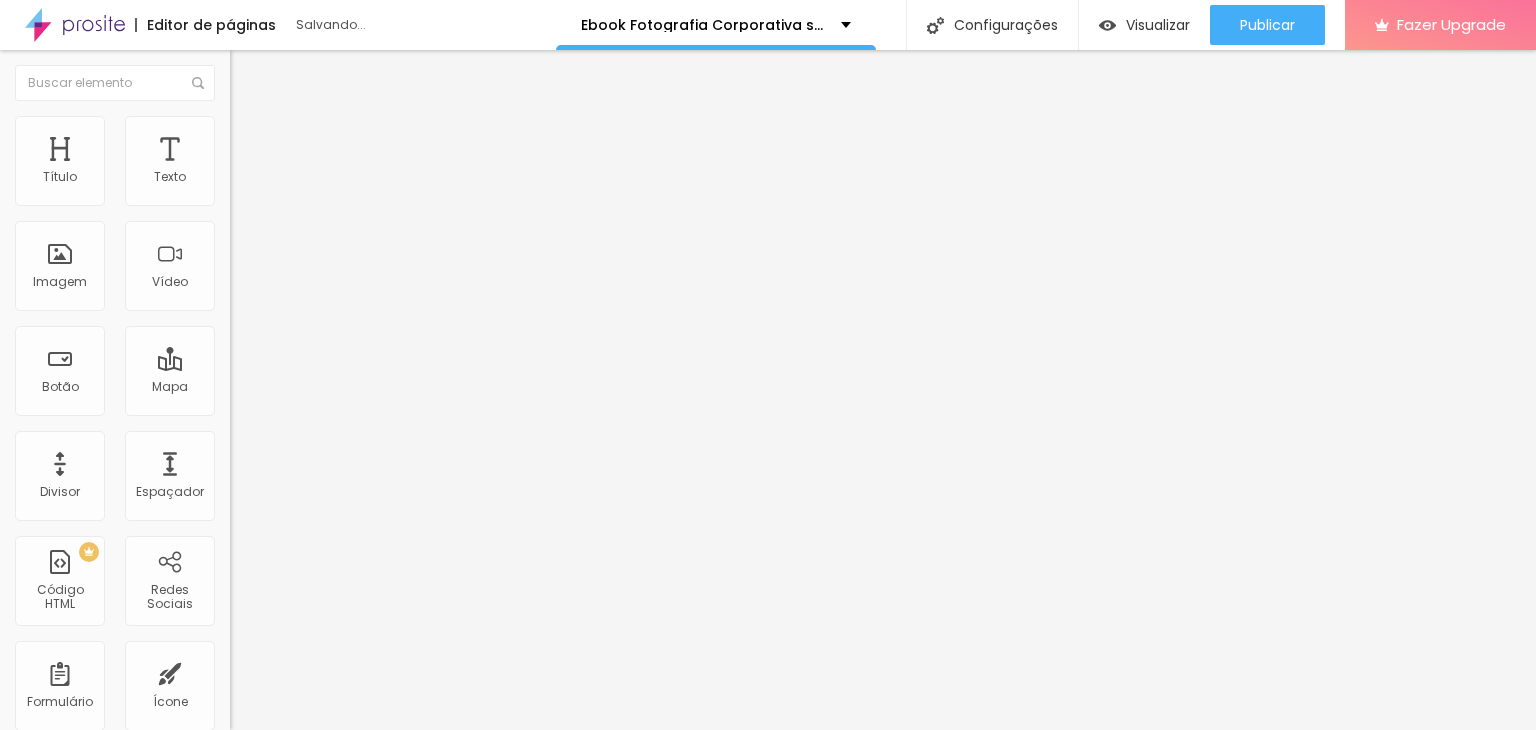 type 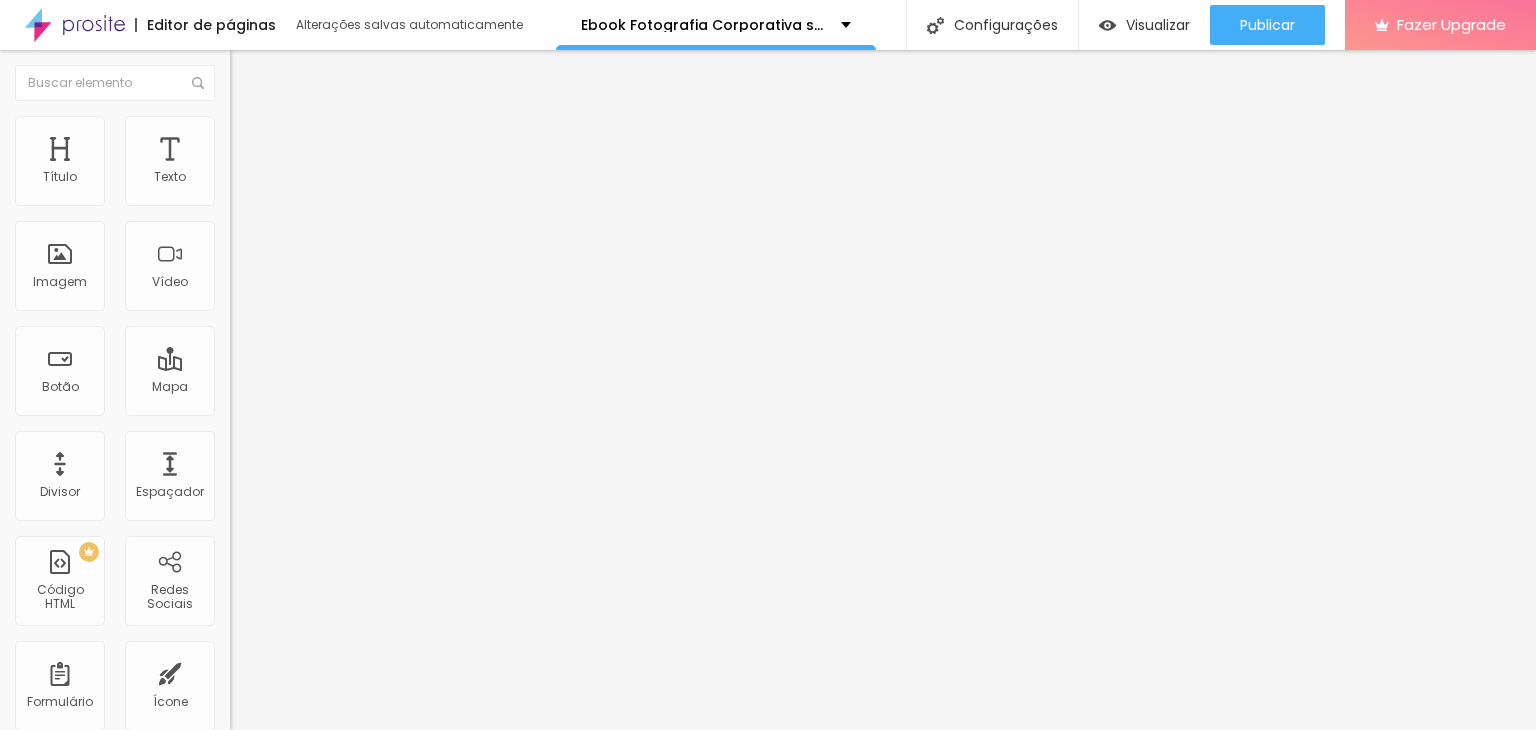 click on "Salvar" at bounding box center [72, 861] 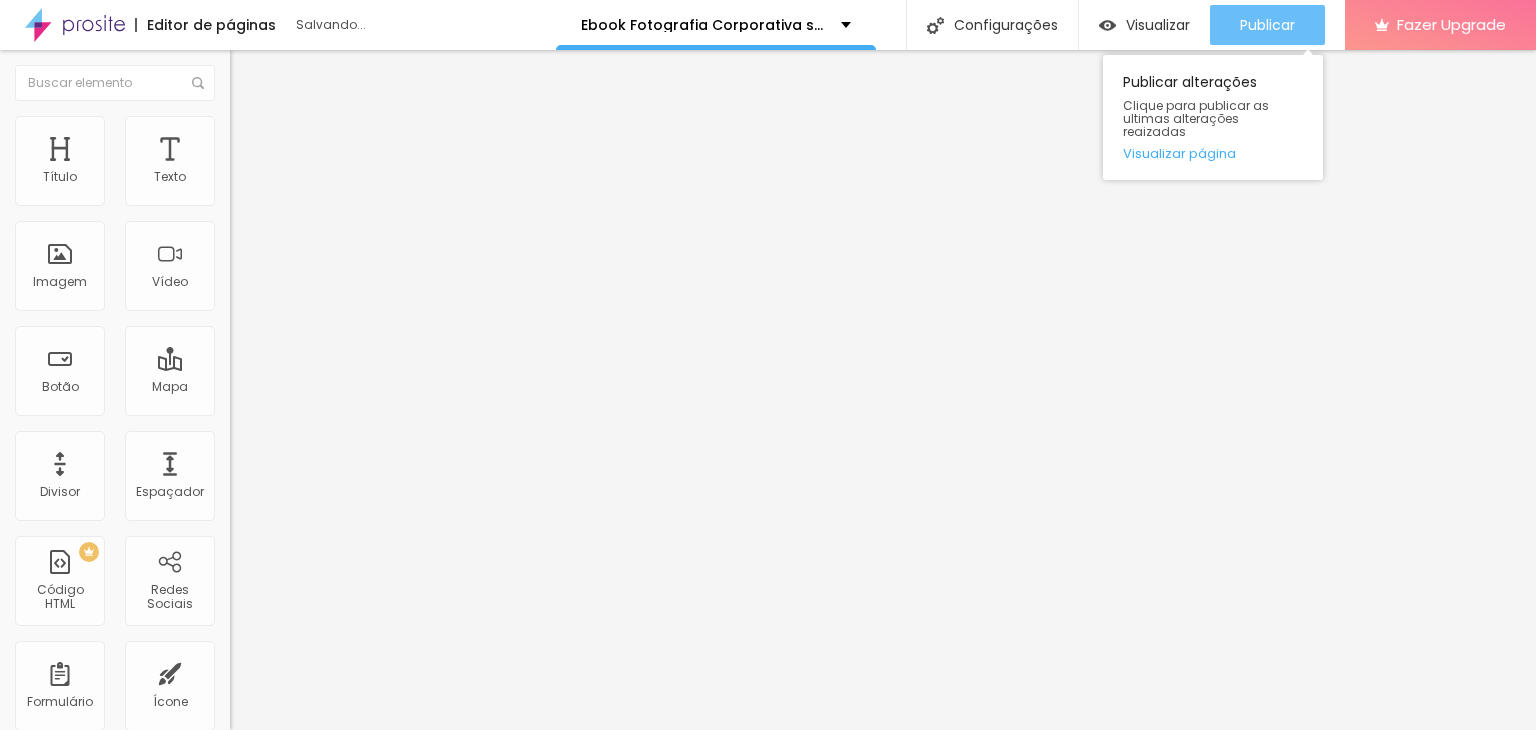 click on "Publicar" at bounding box center [1267, 25] 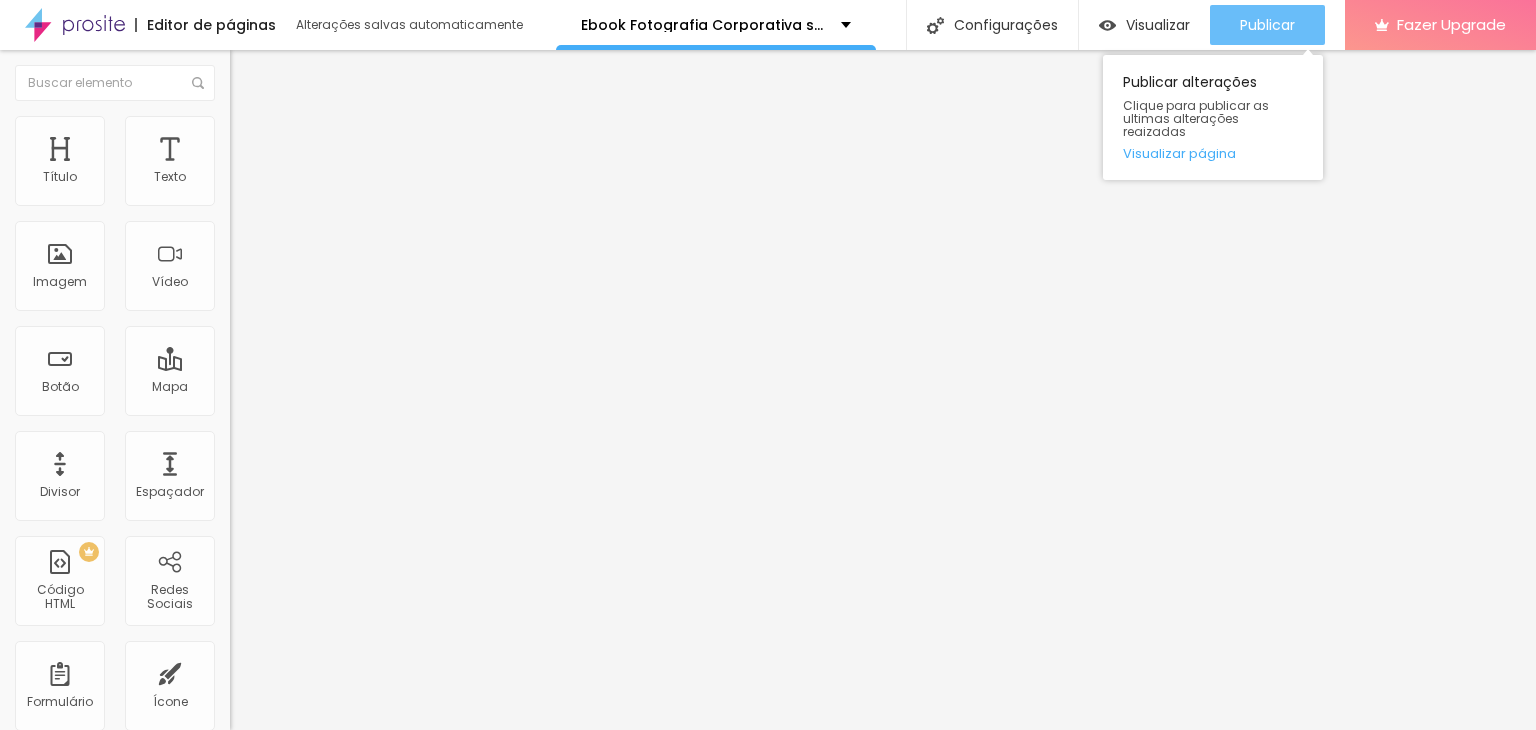 click on "Publicar" at bounding box center [1267, 25] 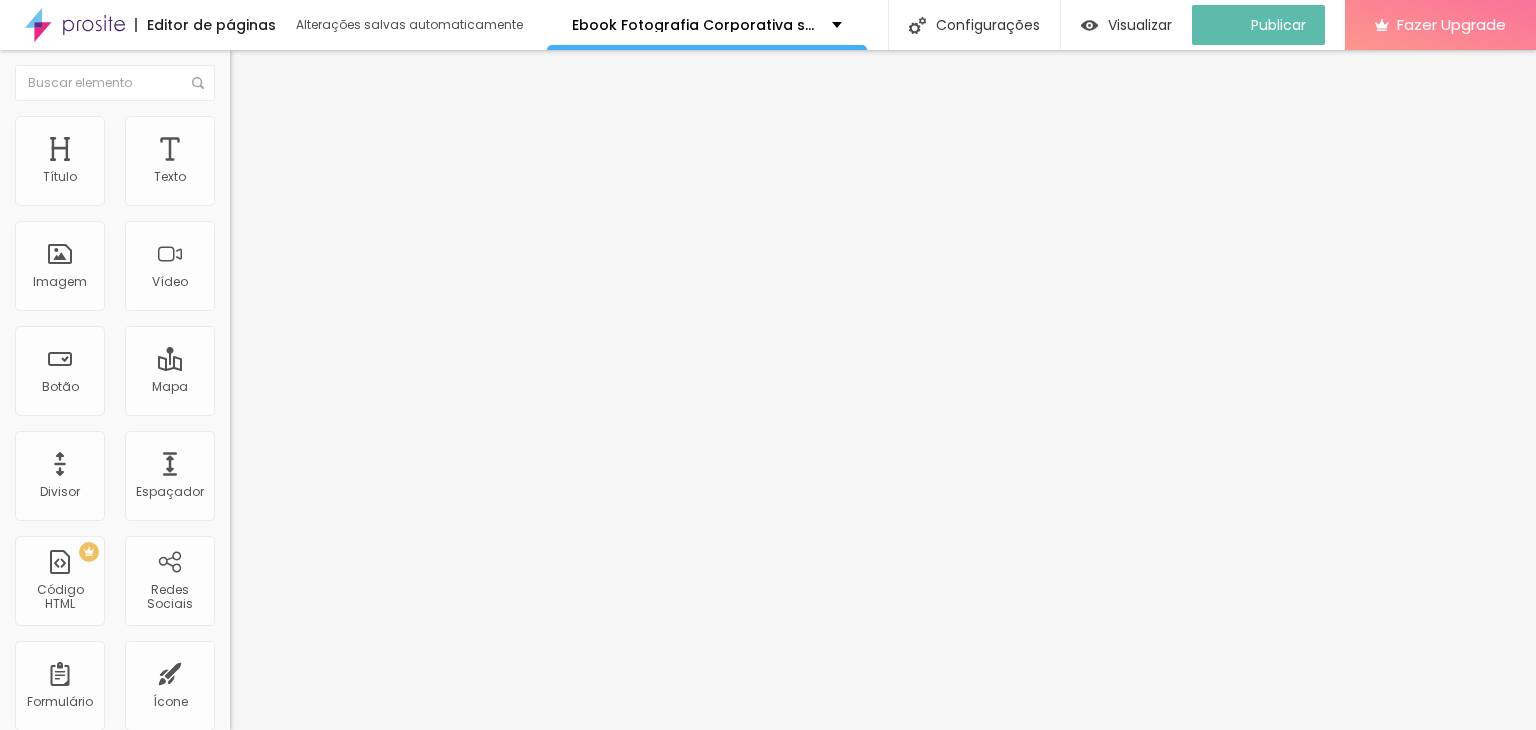 click at bounding box center [236, 166] 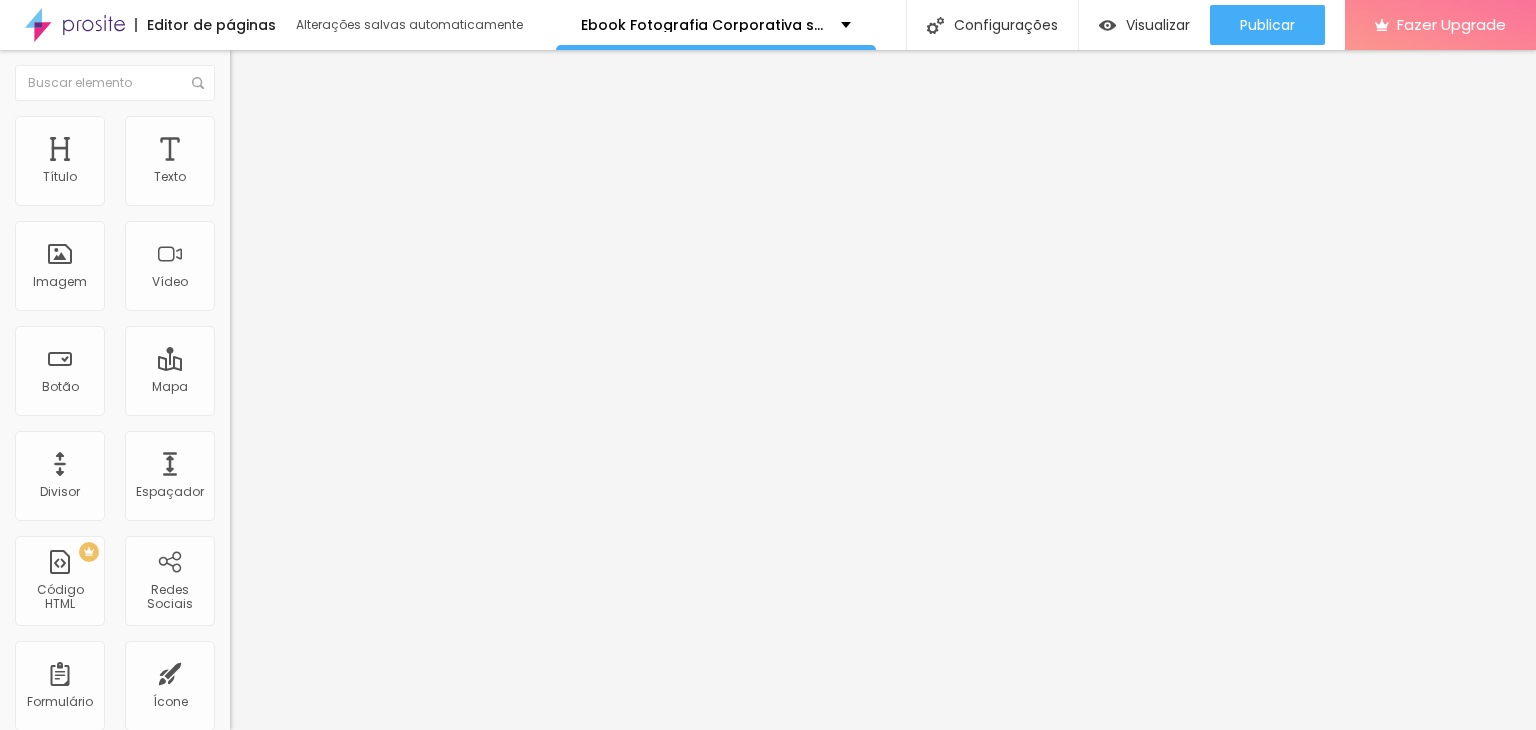 scroll, scrollTop: 0, scrollLeft: 28, axis: horizontal 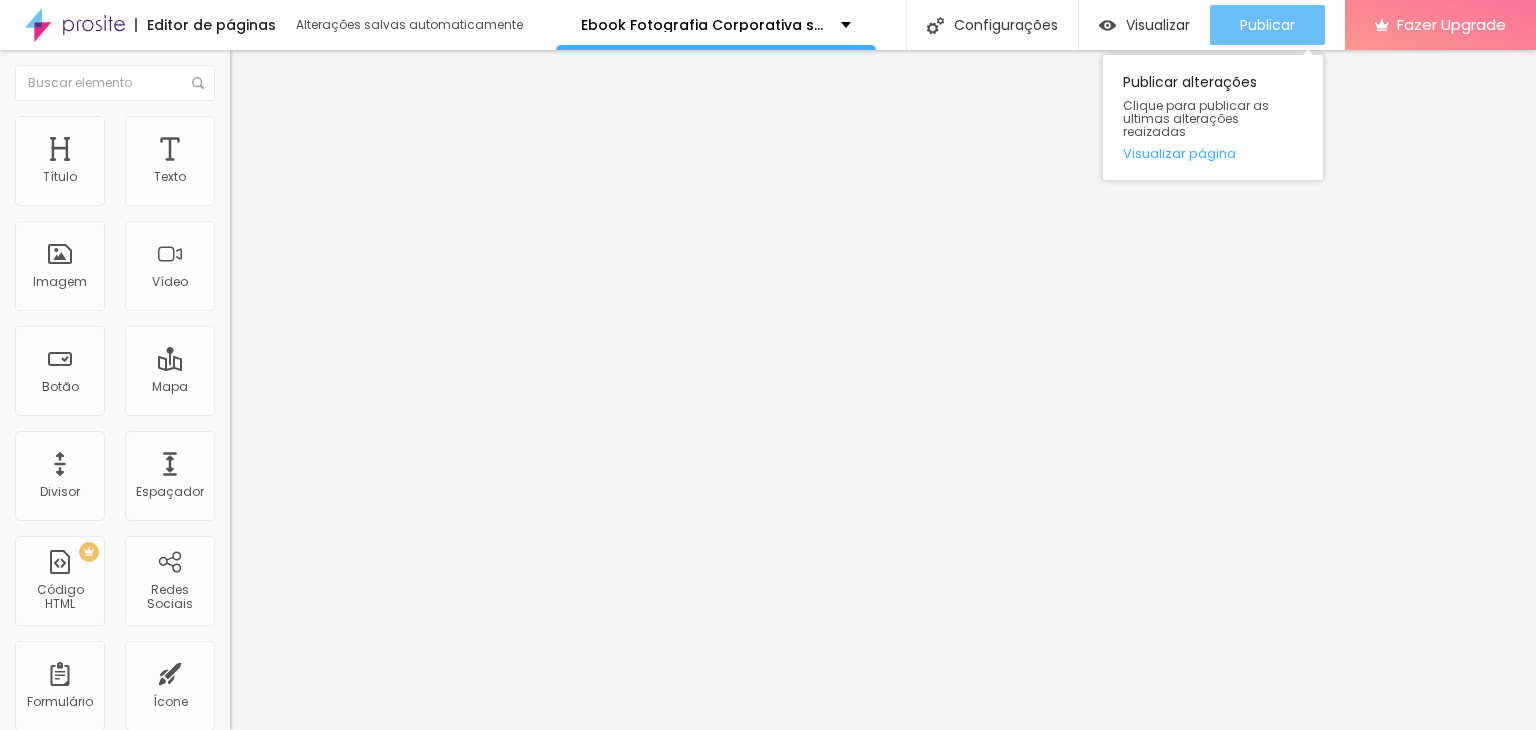 click on "Publicar" at bounding box center [1267, 25] 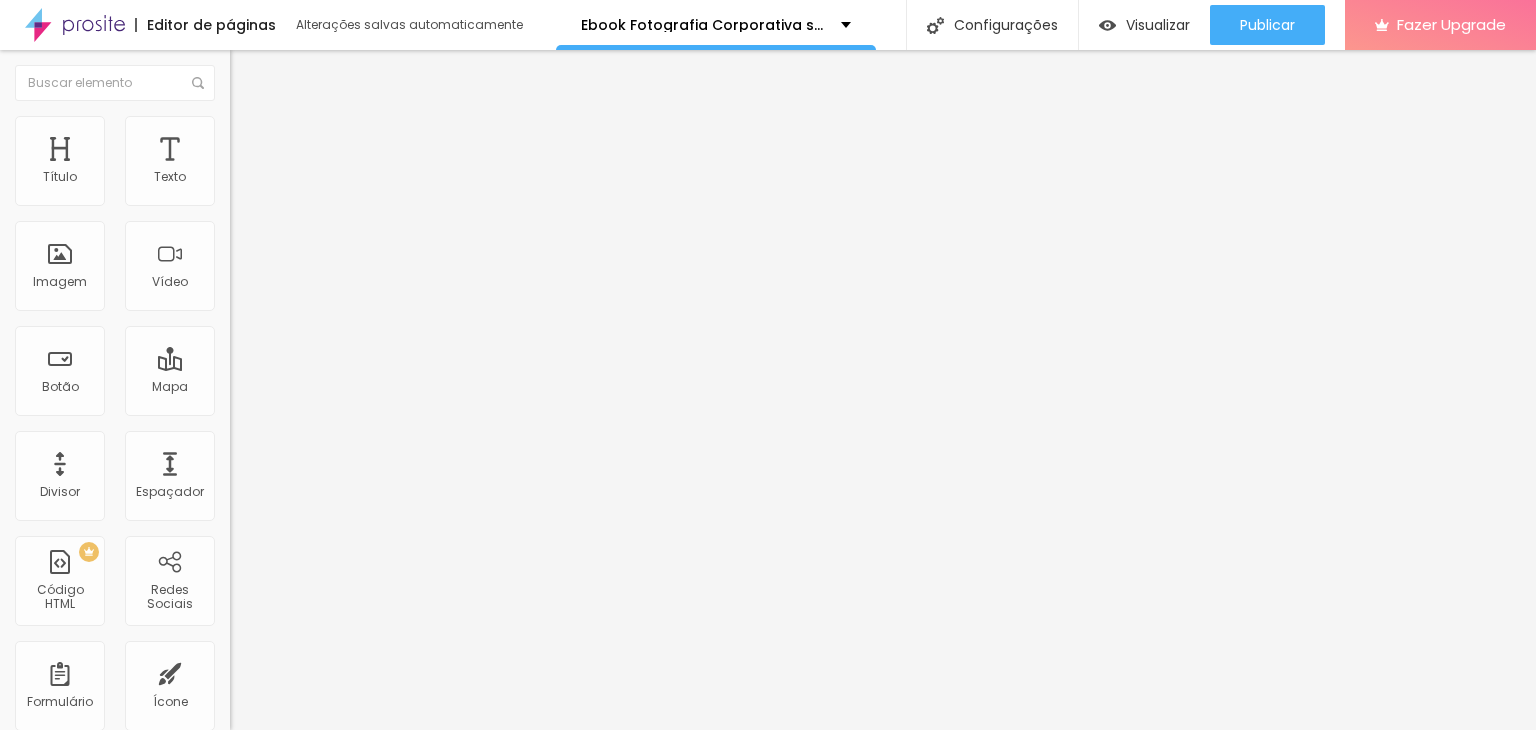 click at bounding box center [236, 166] 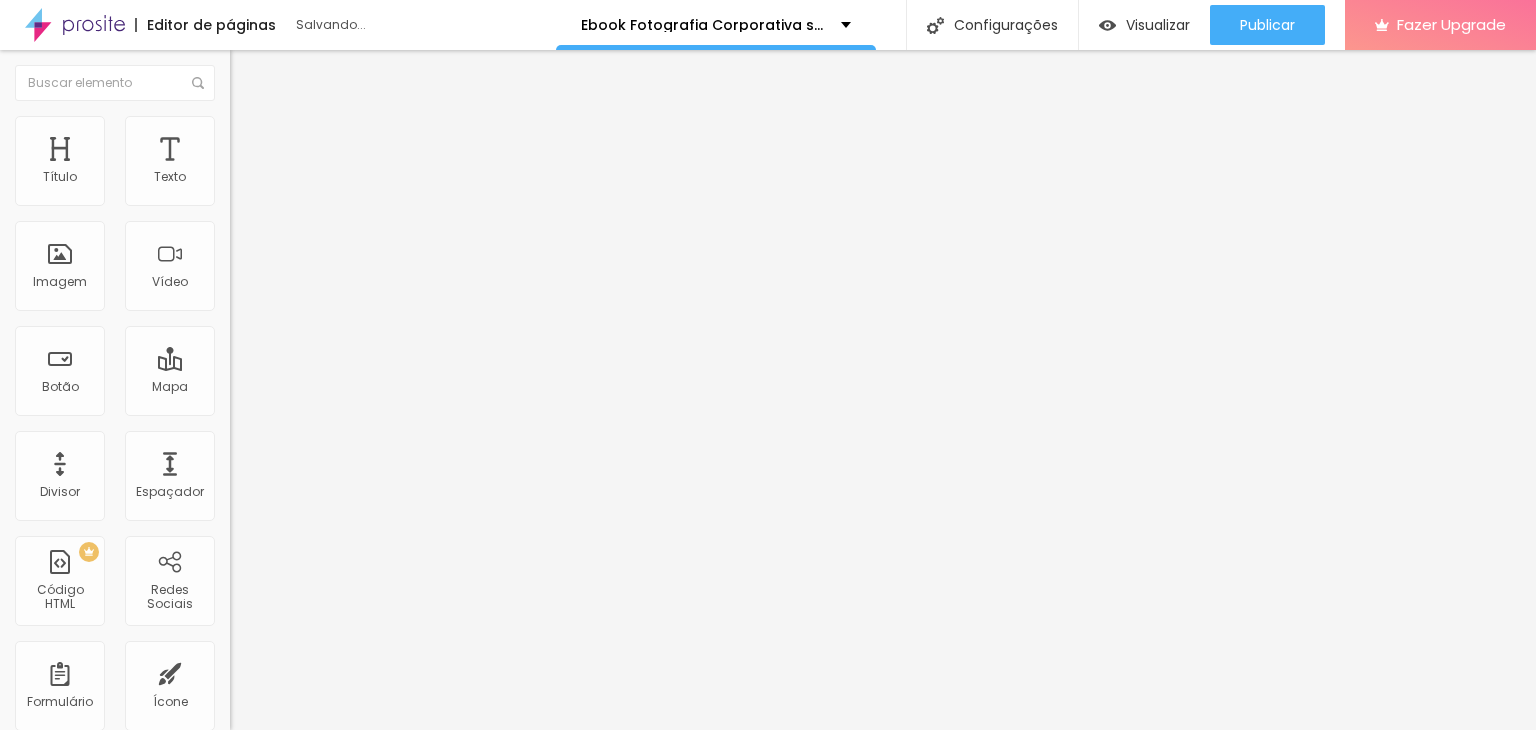 click on "Salvar" at bounding box center [72, 860] 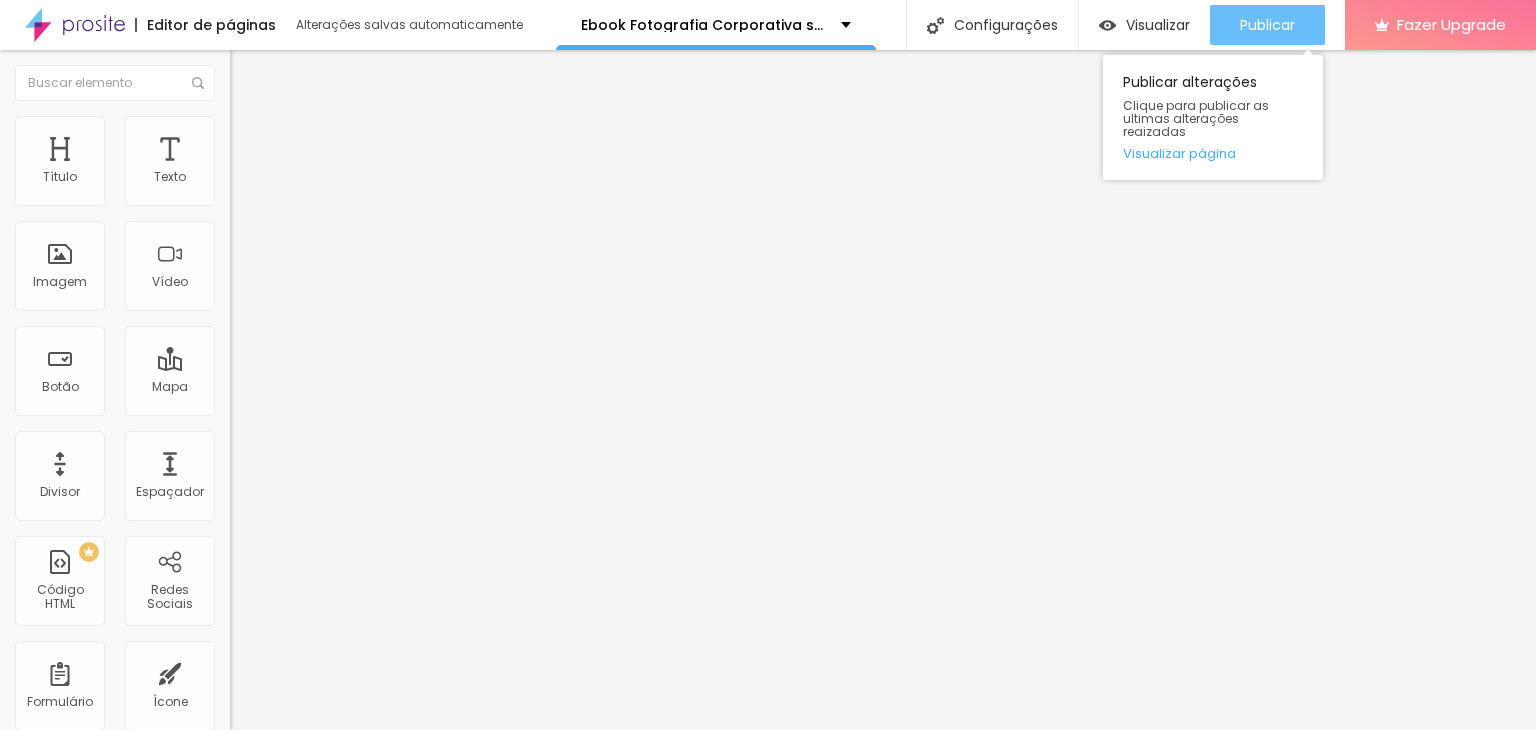 click on "Publicar" at bounding box center [1267, 25] 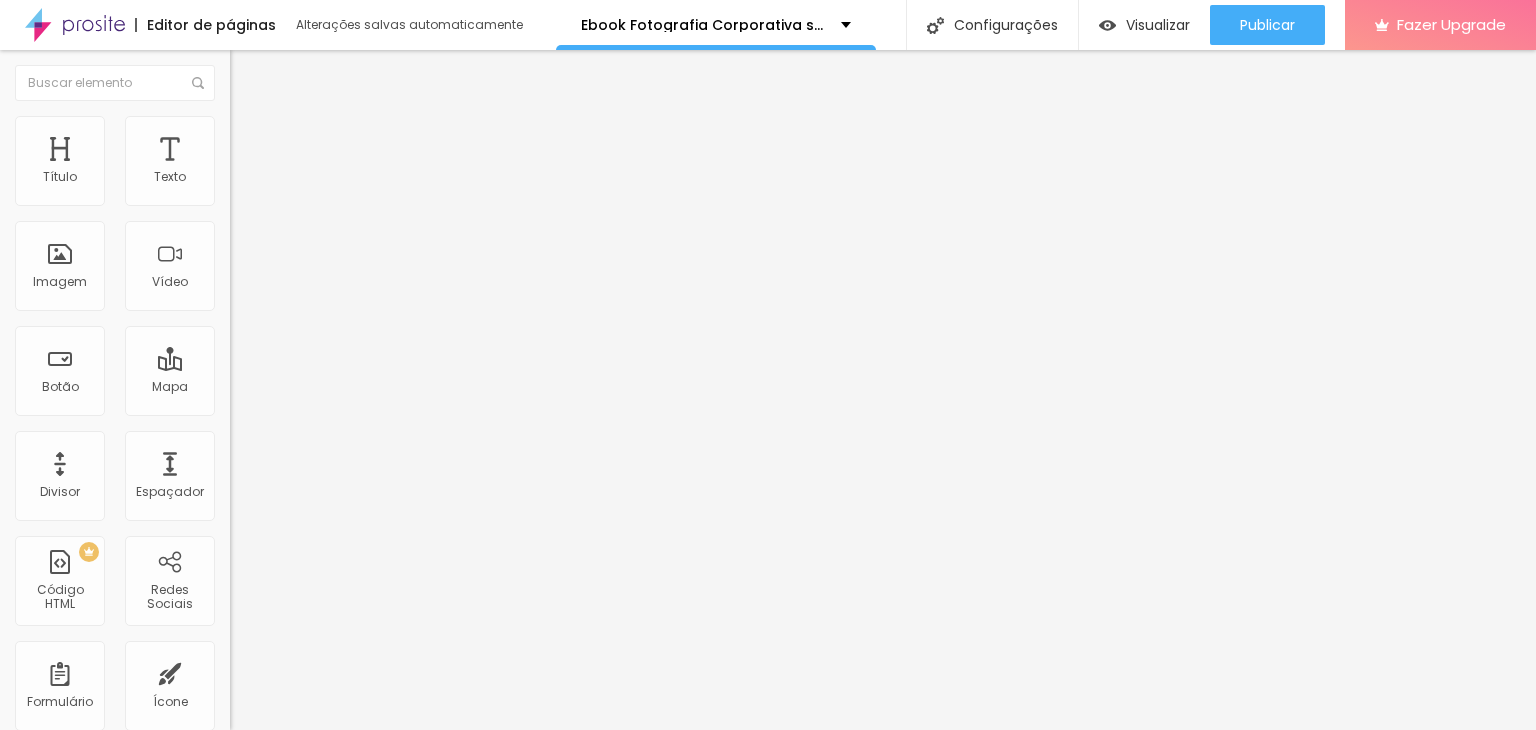 click on "Estilo" at bounding box center [263, 129] 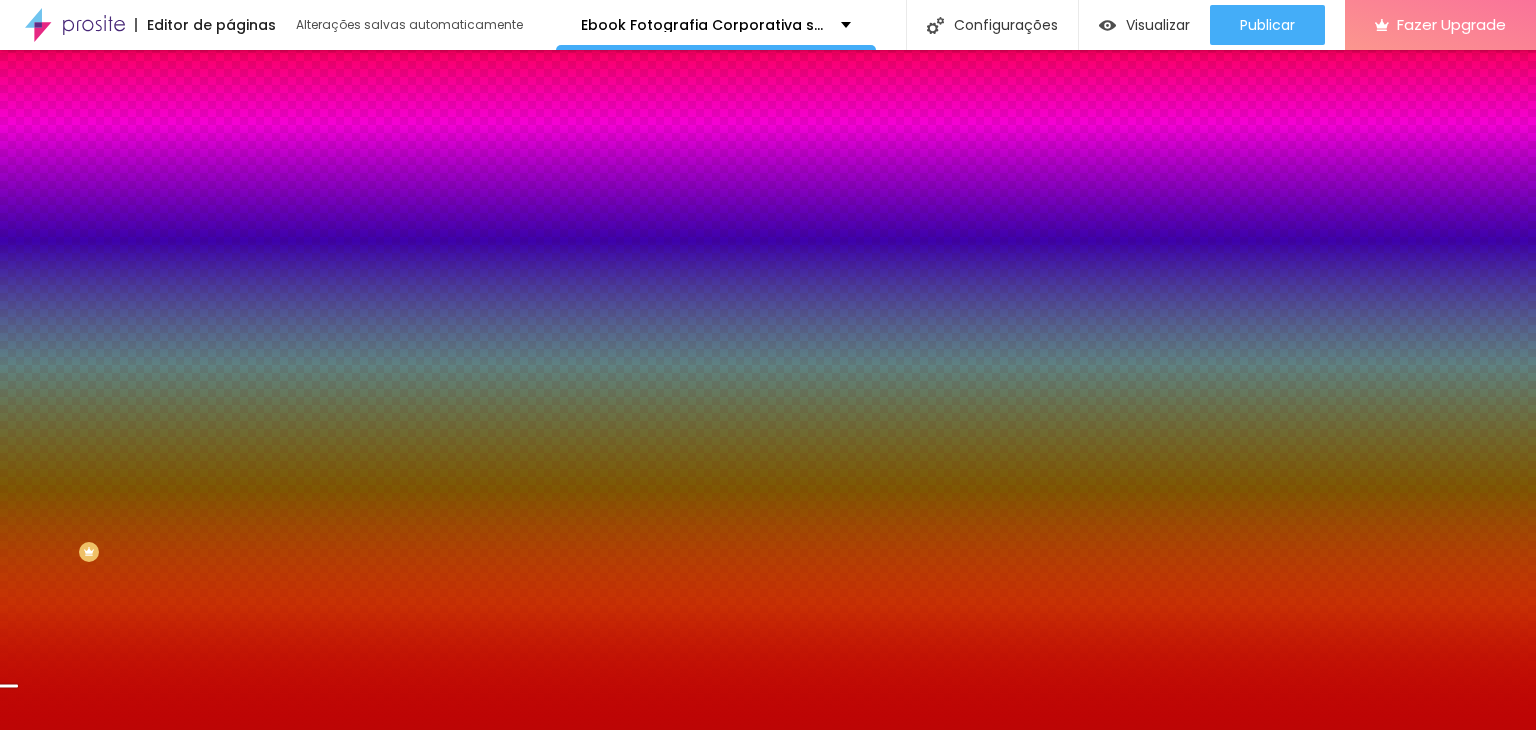 click on "Avançado" at bounding box center [281, 149] 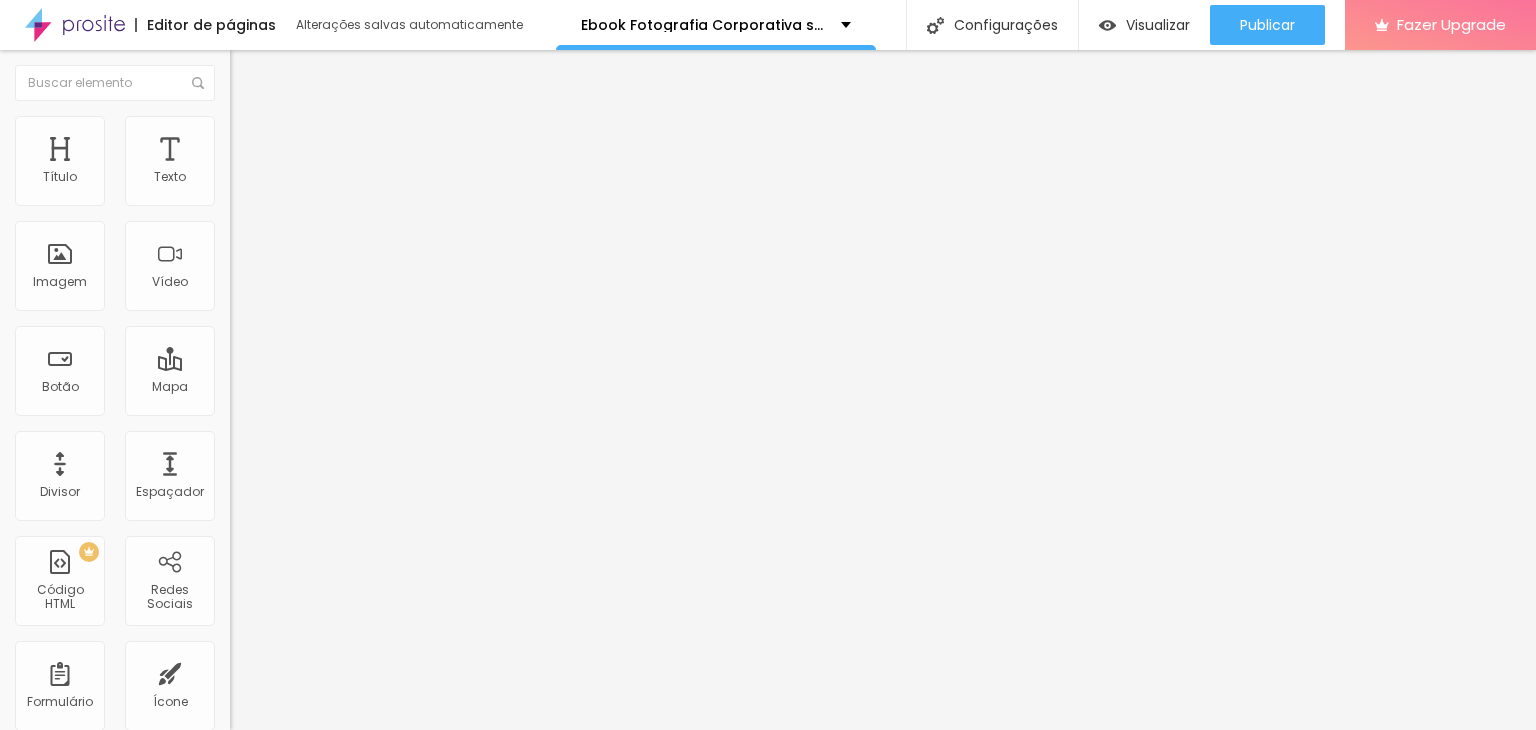 click on "Estilo" at bounding box center [263, 129] 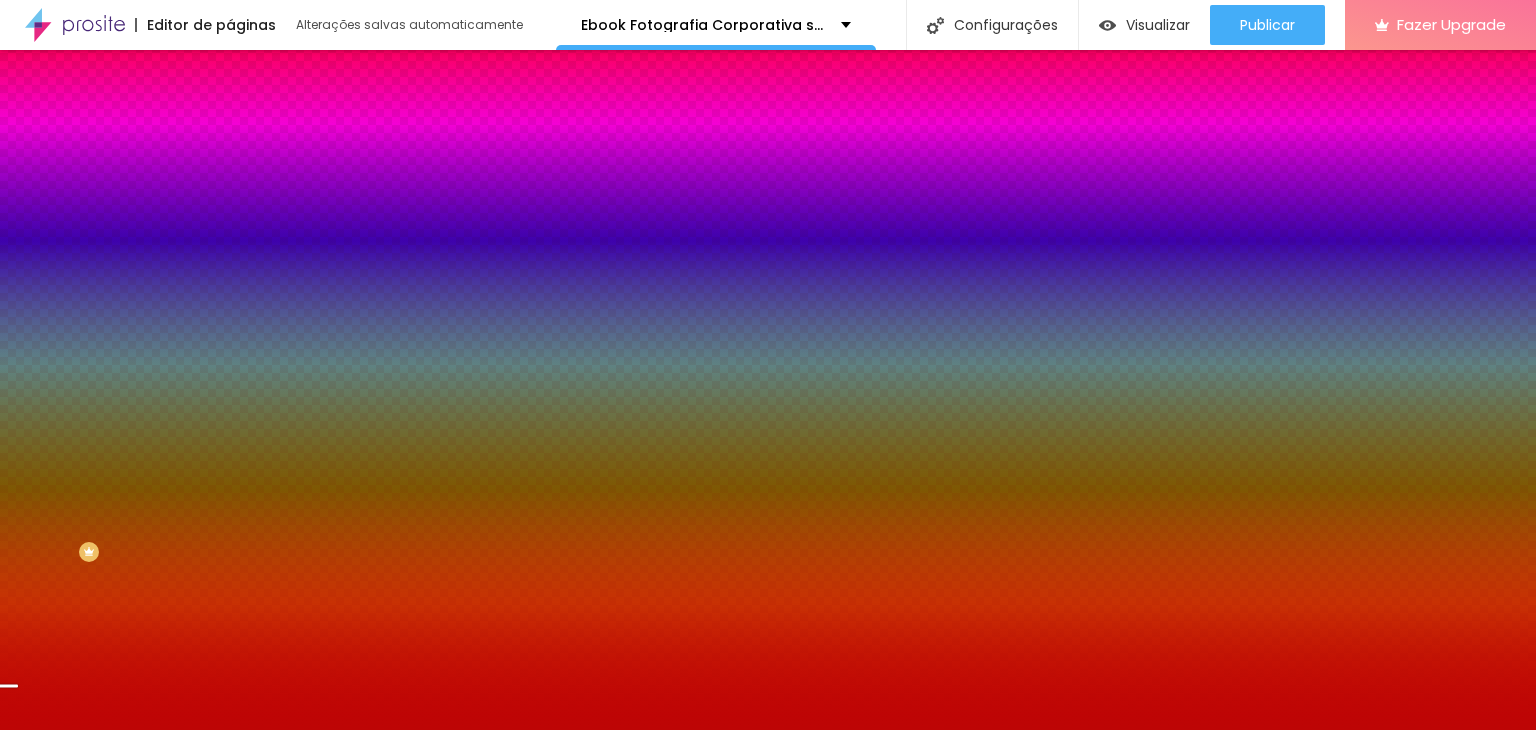 click on "Avançado" at bounding box center (345, 146) 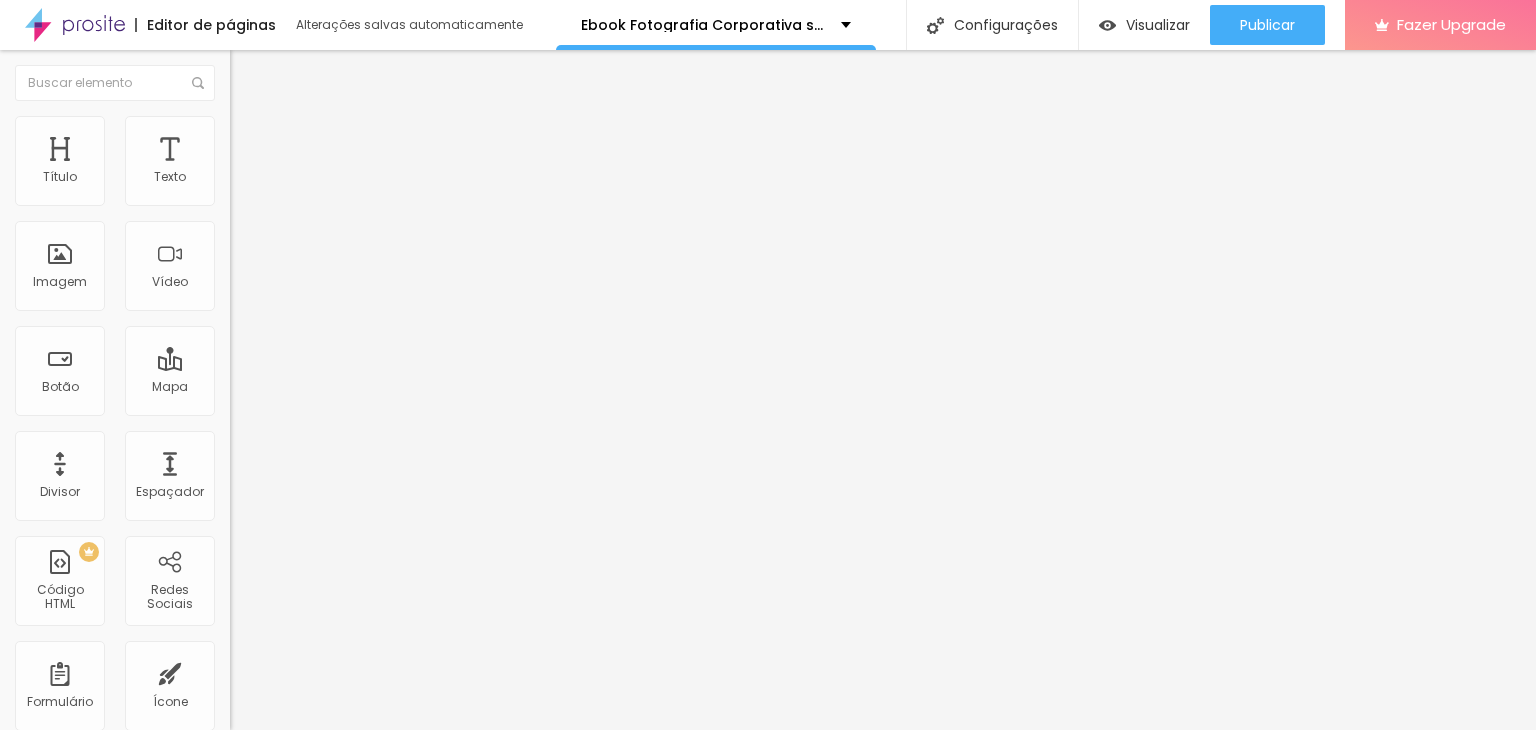 click on "Avançado" at bounding box center [345, 146] 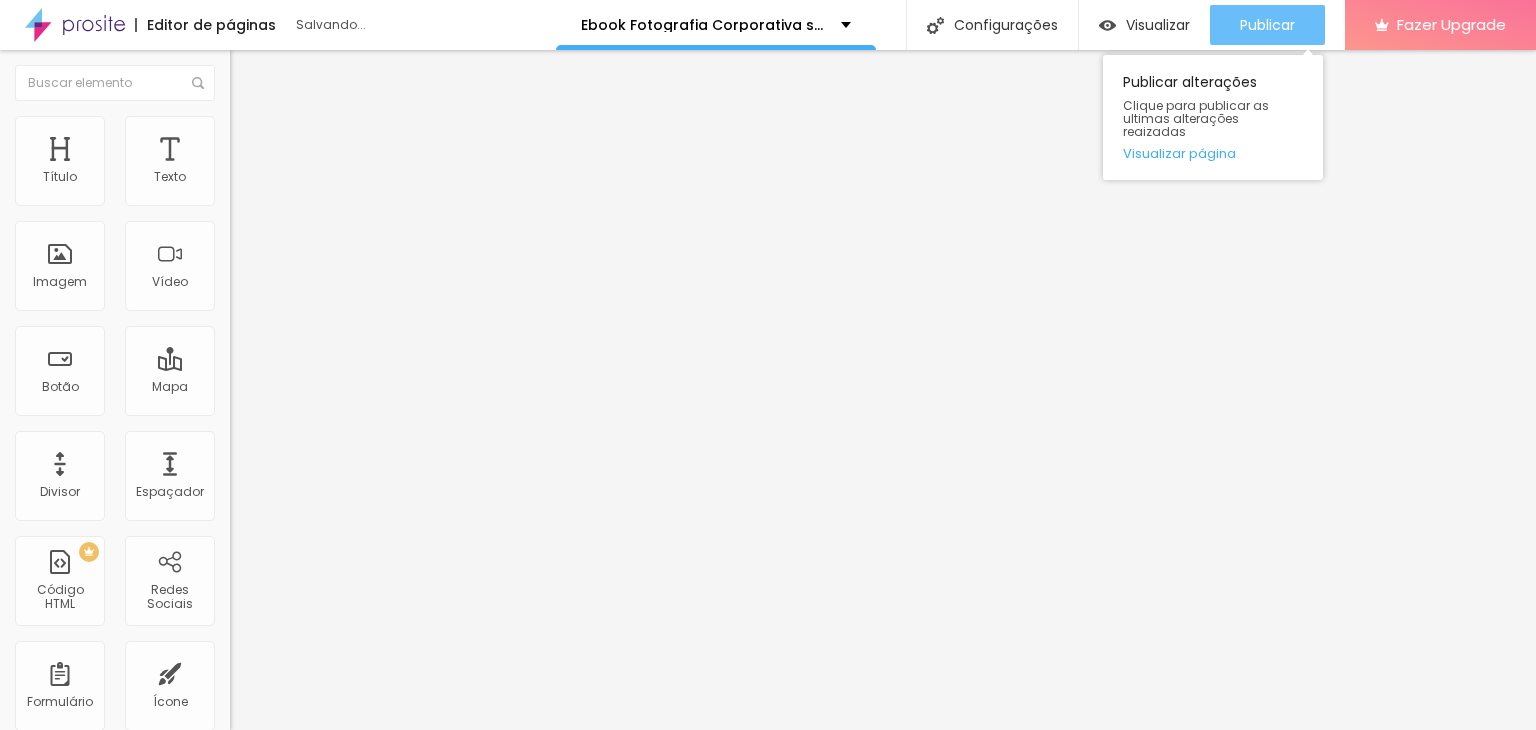 click on "Publicar" at bounding box center (1267, 25) 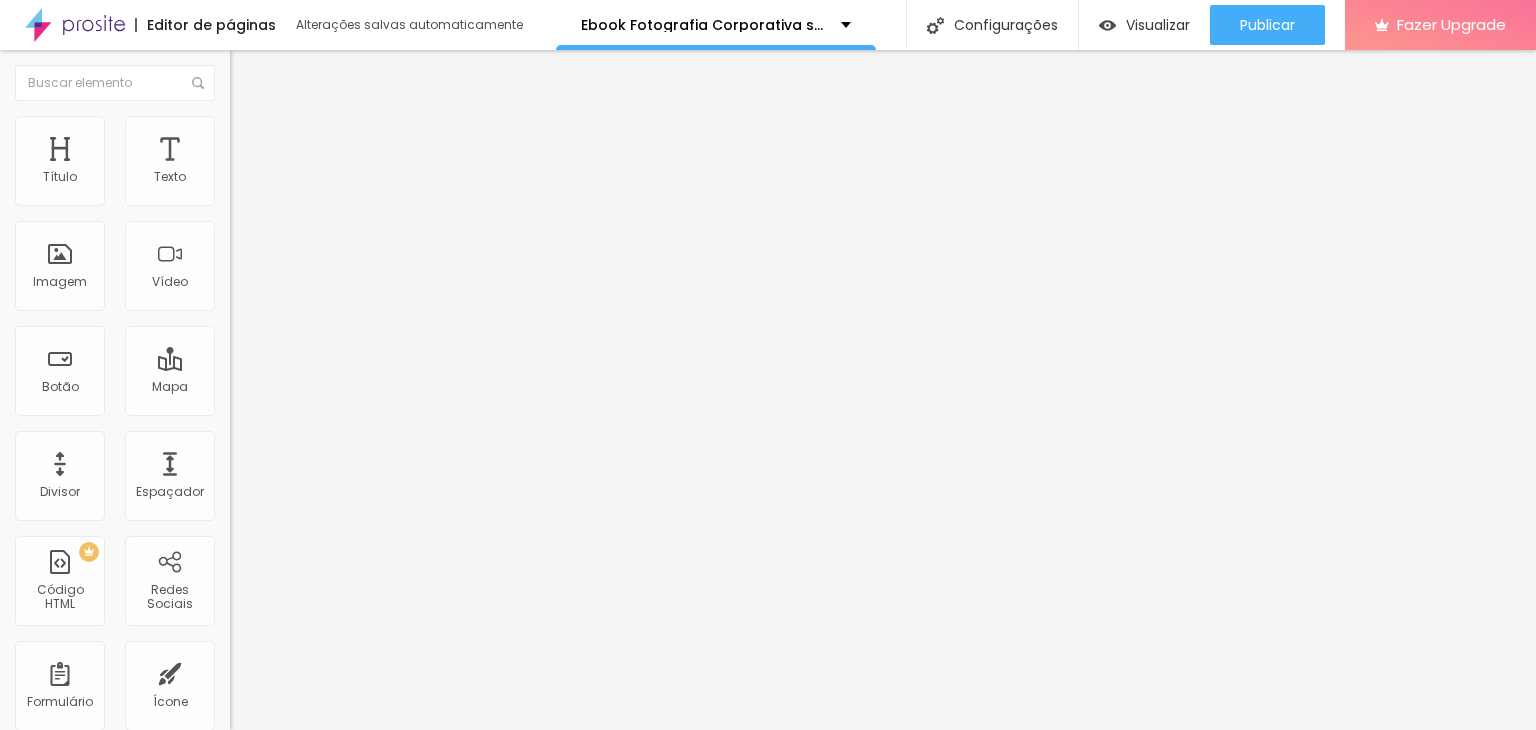 click on "Estilo" at bounding box center [345, 126] 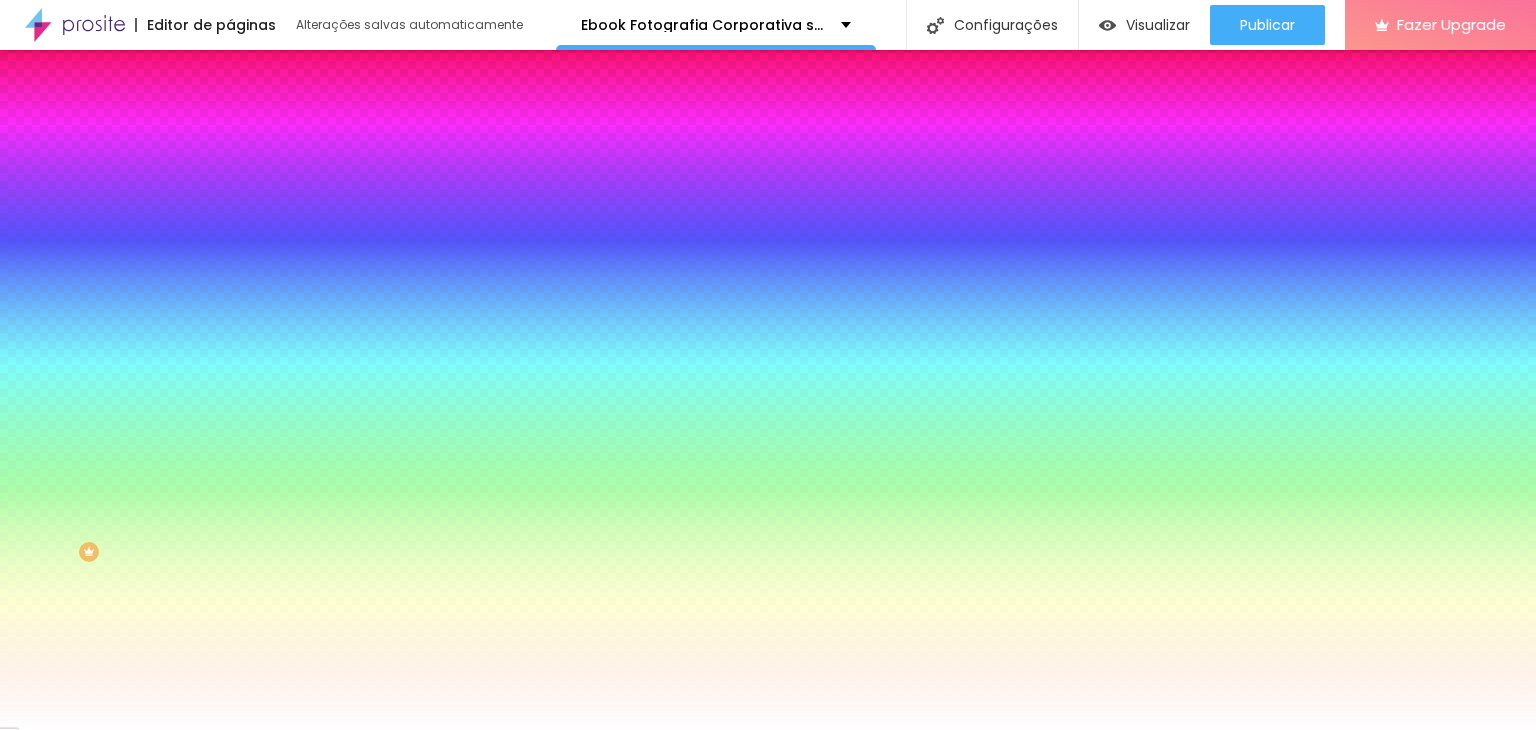 click at bounding box center (239, 145) 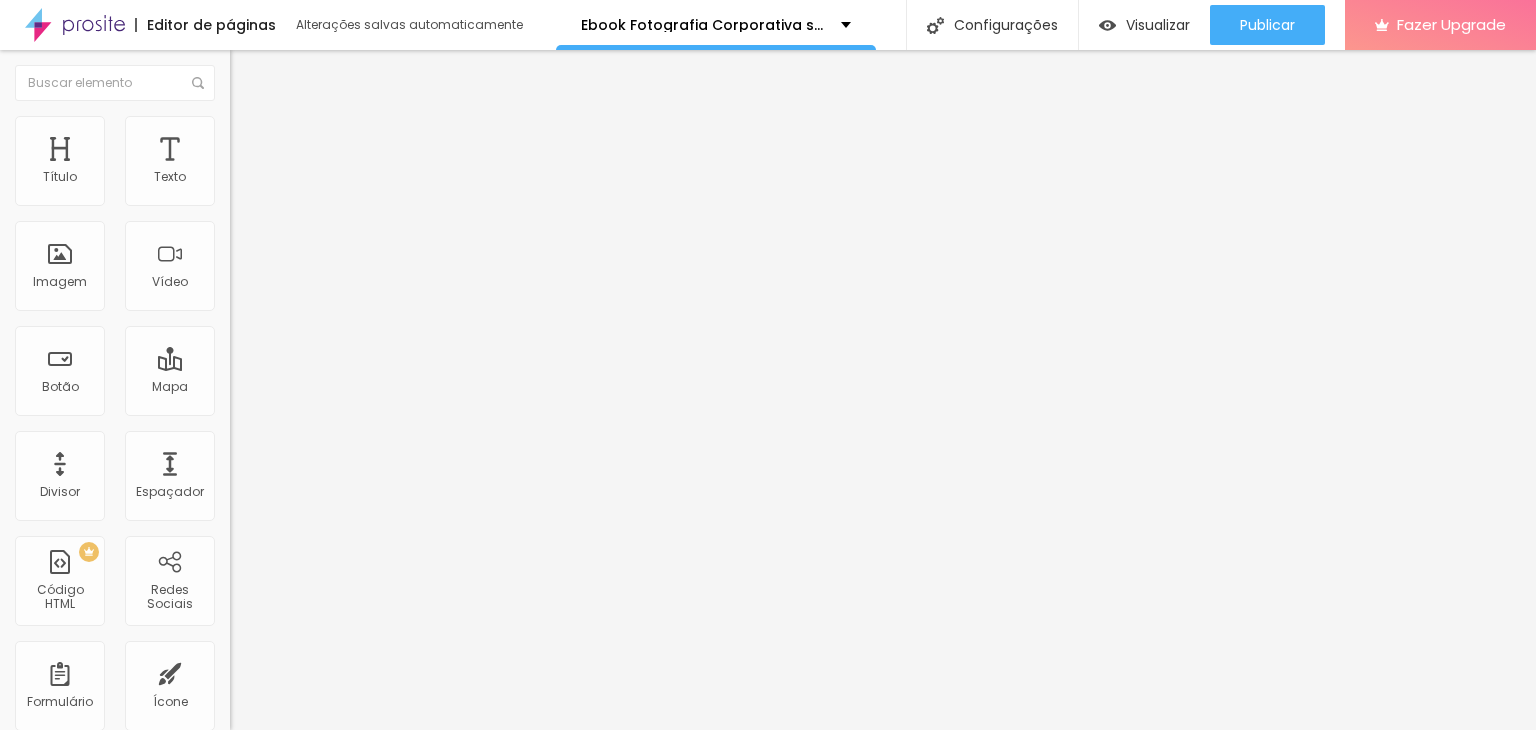 click on "Estilo" at bounding box center [263, 129] 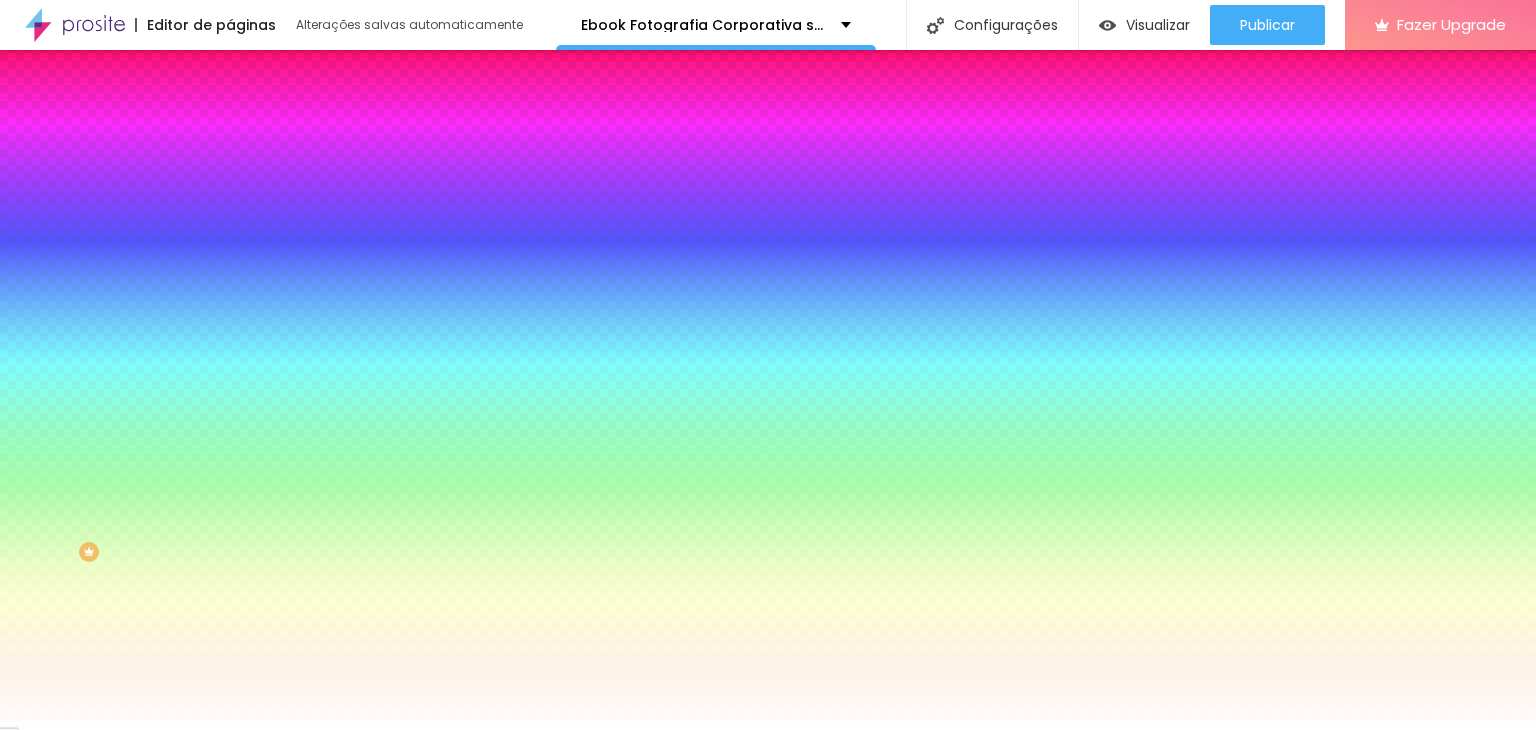 click on "Avançado" at bounding box center [281, 149] 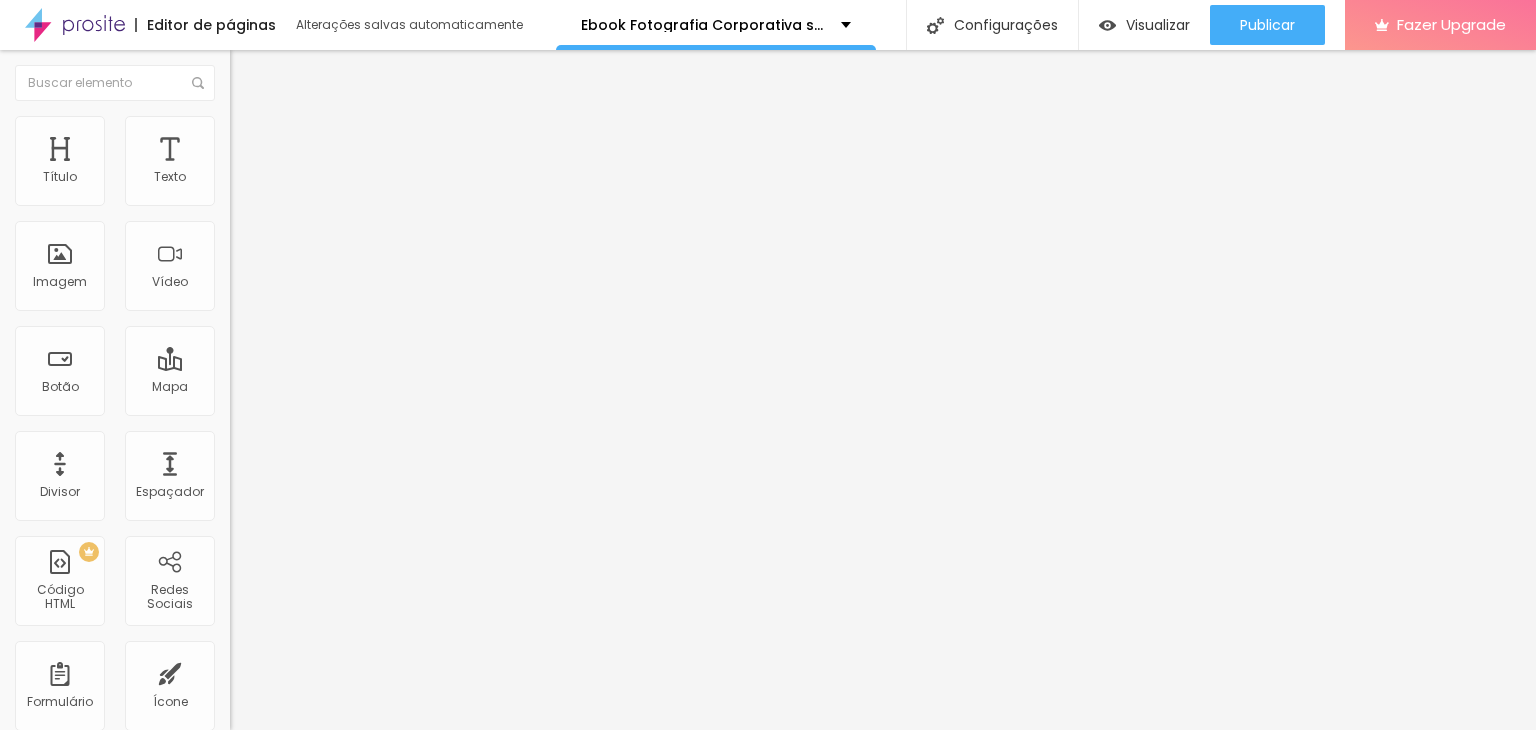 click at bounding box center [239, 105] 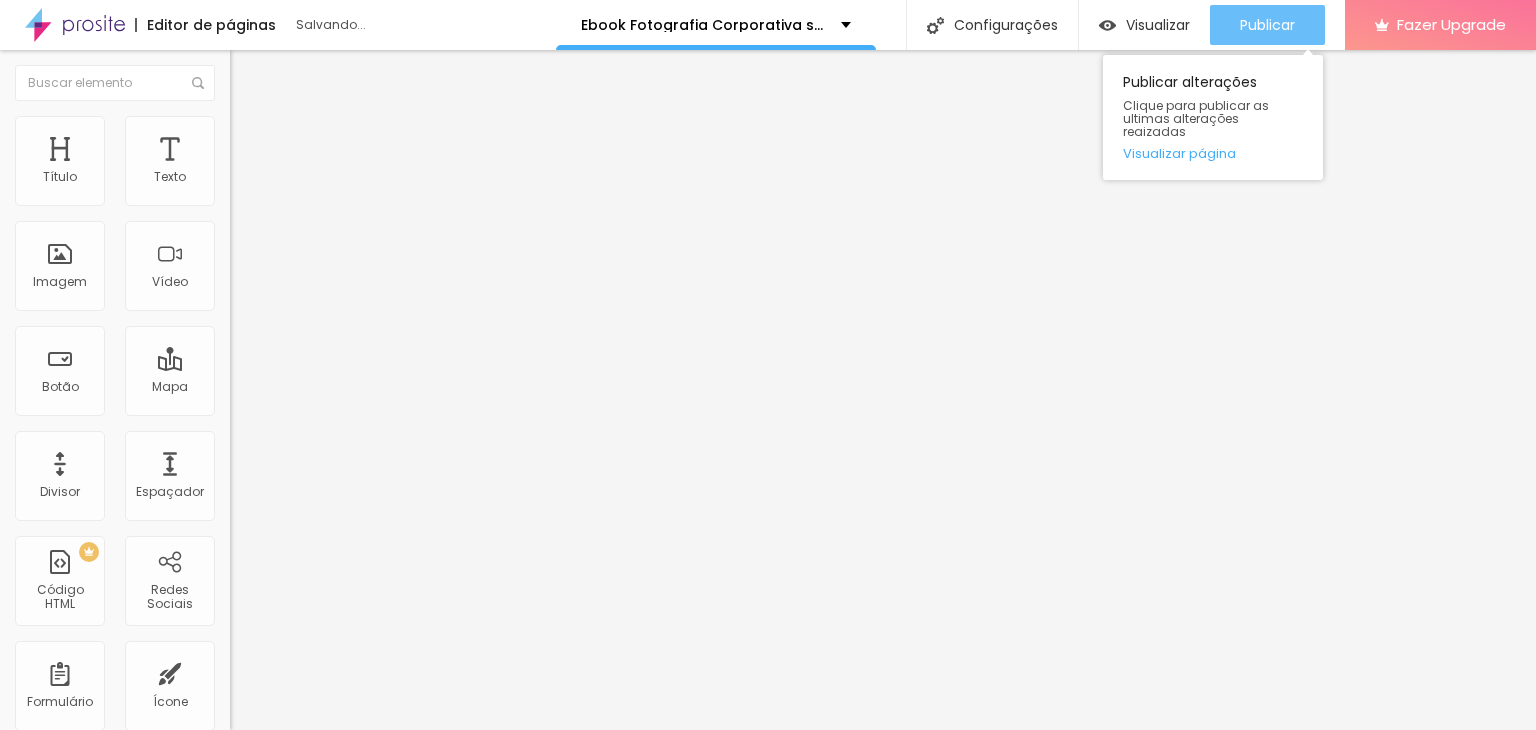 click on "Publicar" at bounding box center (1267, 25) 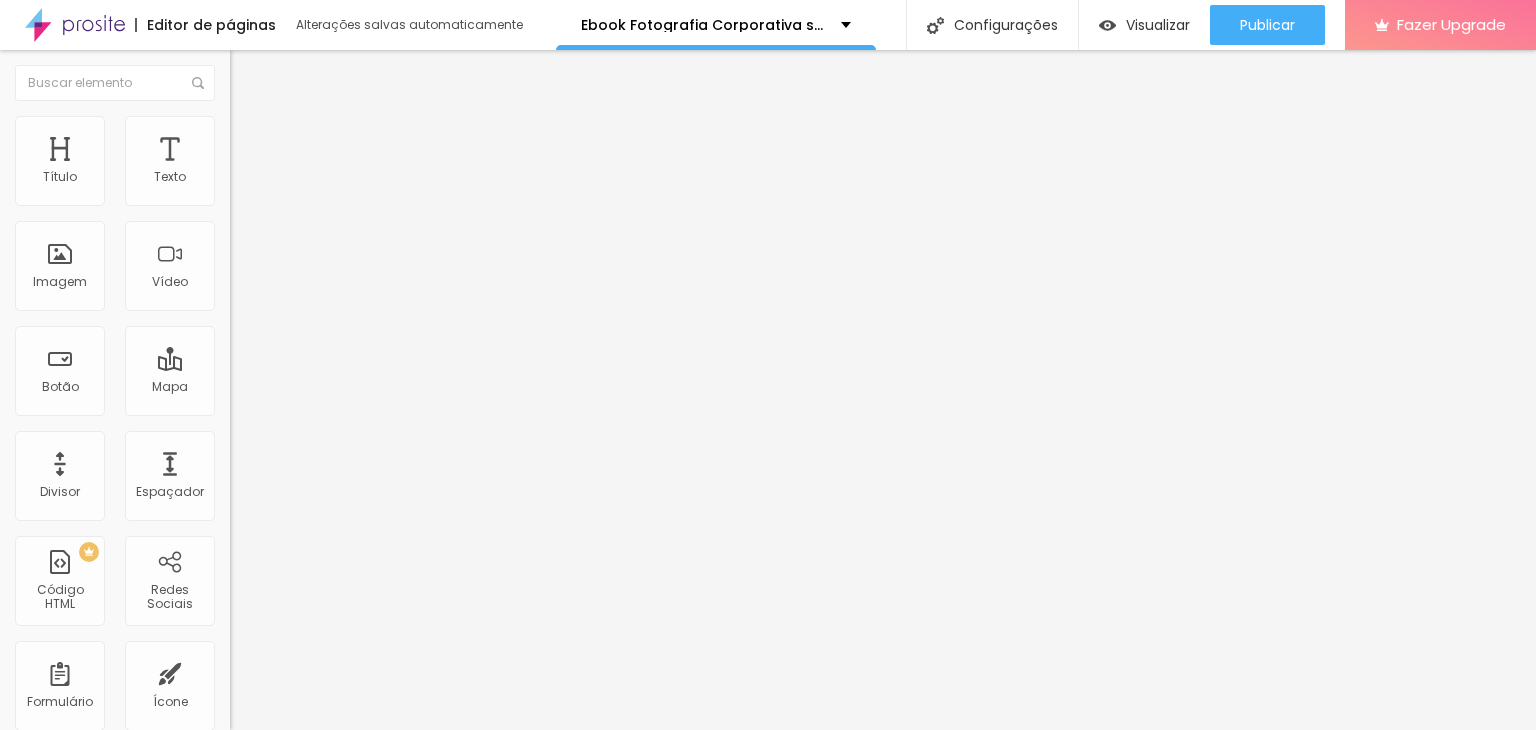 click on "1925 caracteres" at bounding box center (345, 161) 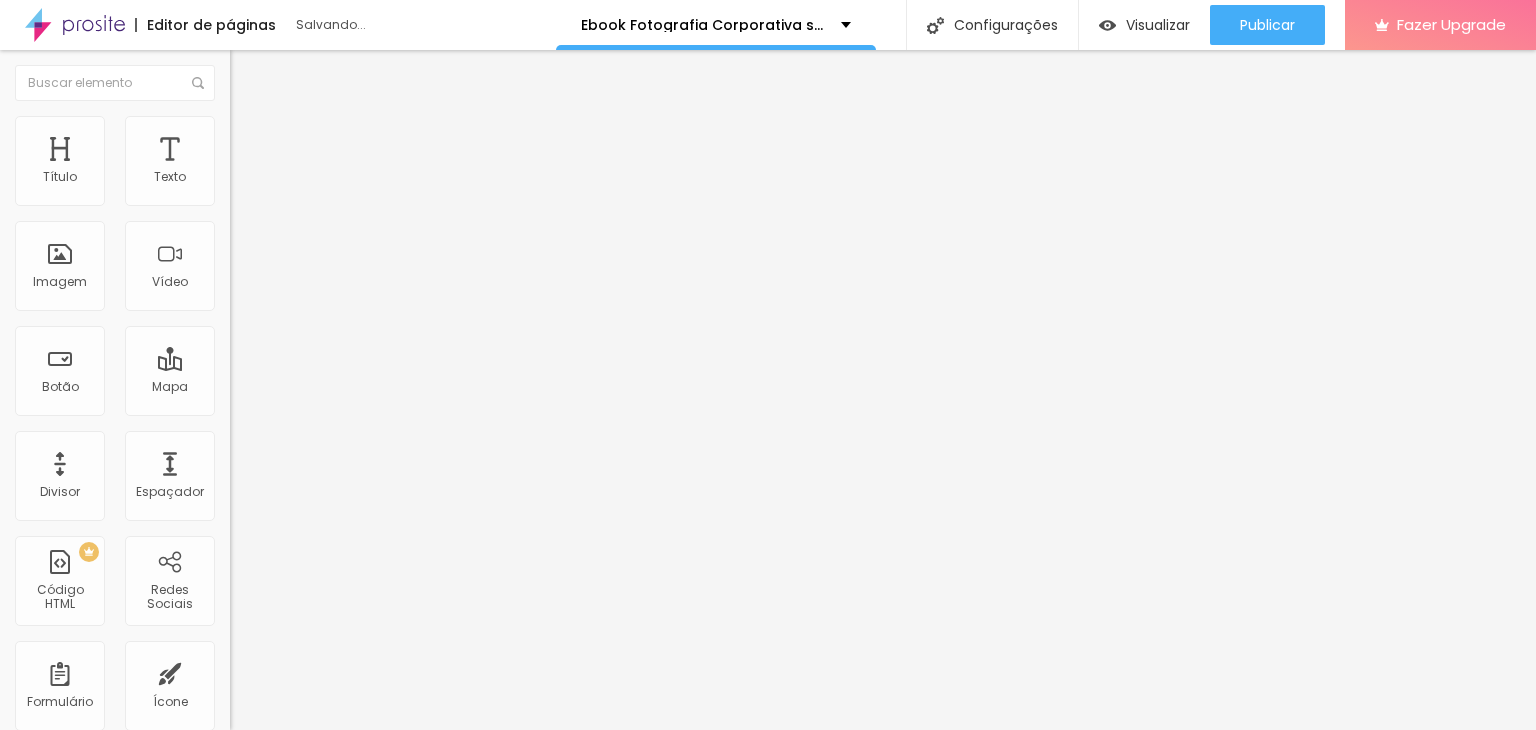 click on "Salvar" at bounding box center [72, 861] 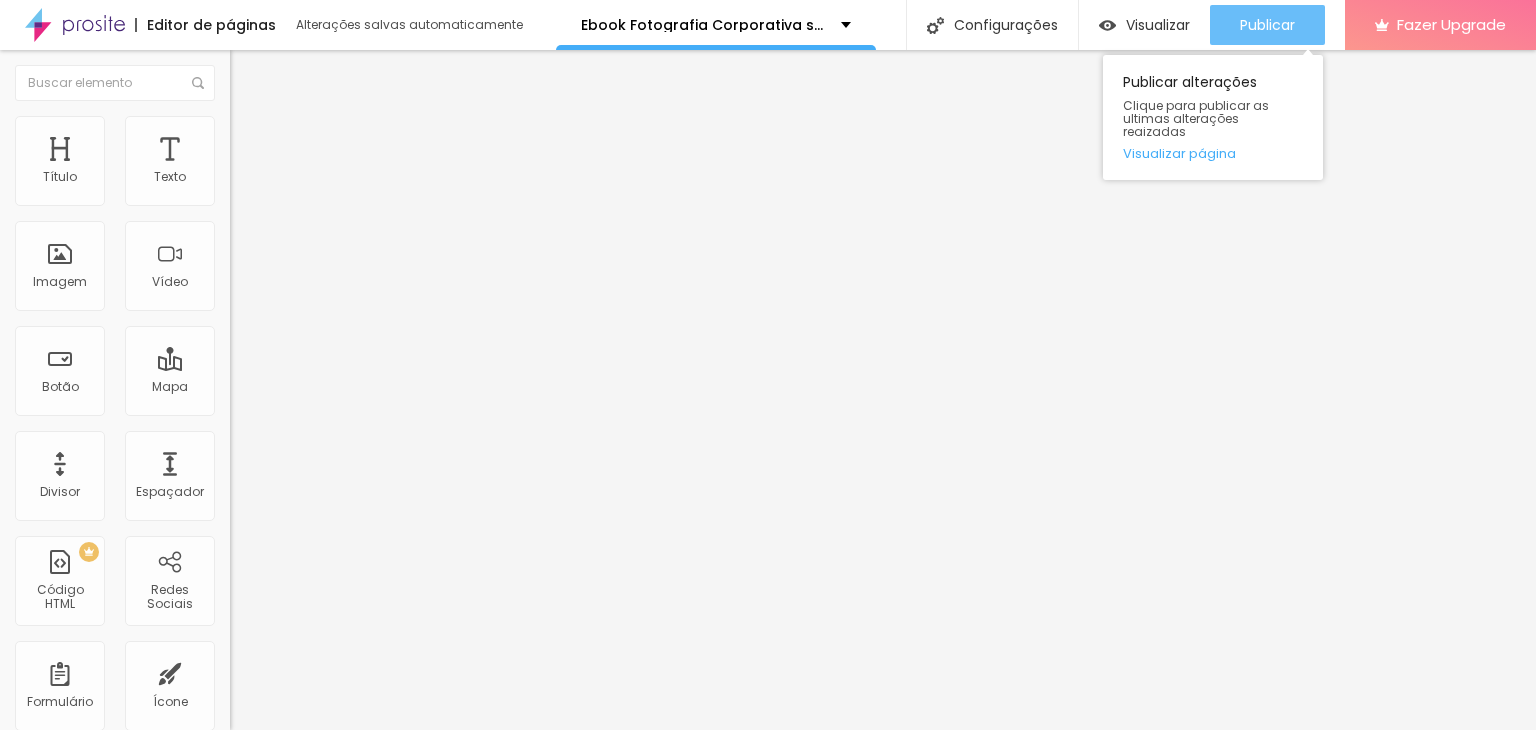 click on "Publicar" at bounding box center [1267, 25] 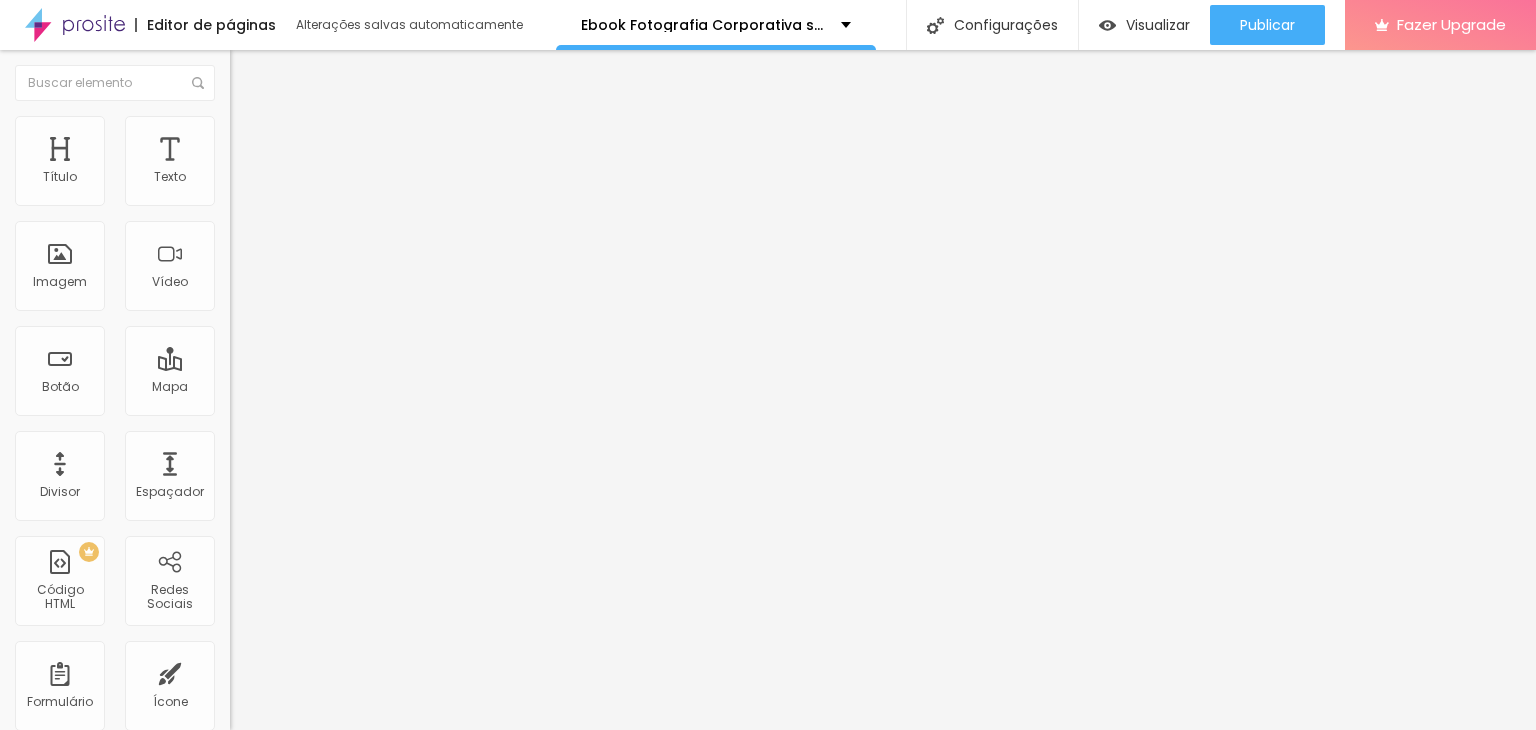 click at bounding box center [236, 166] 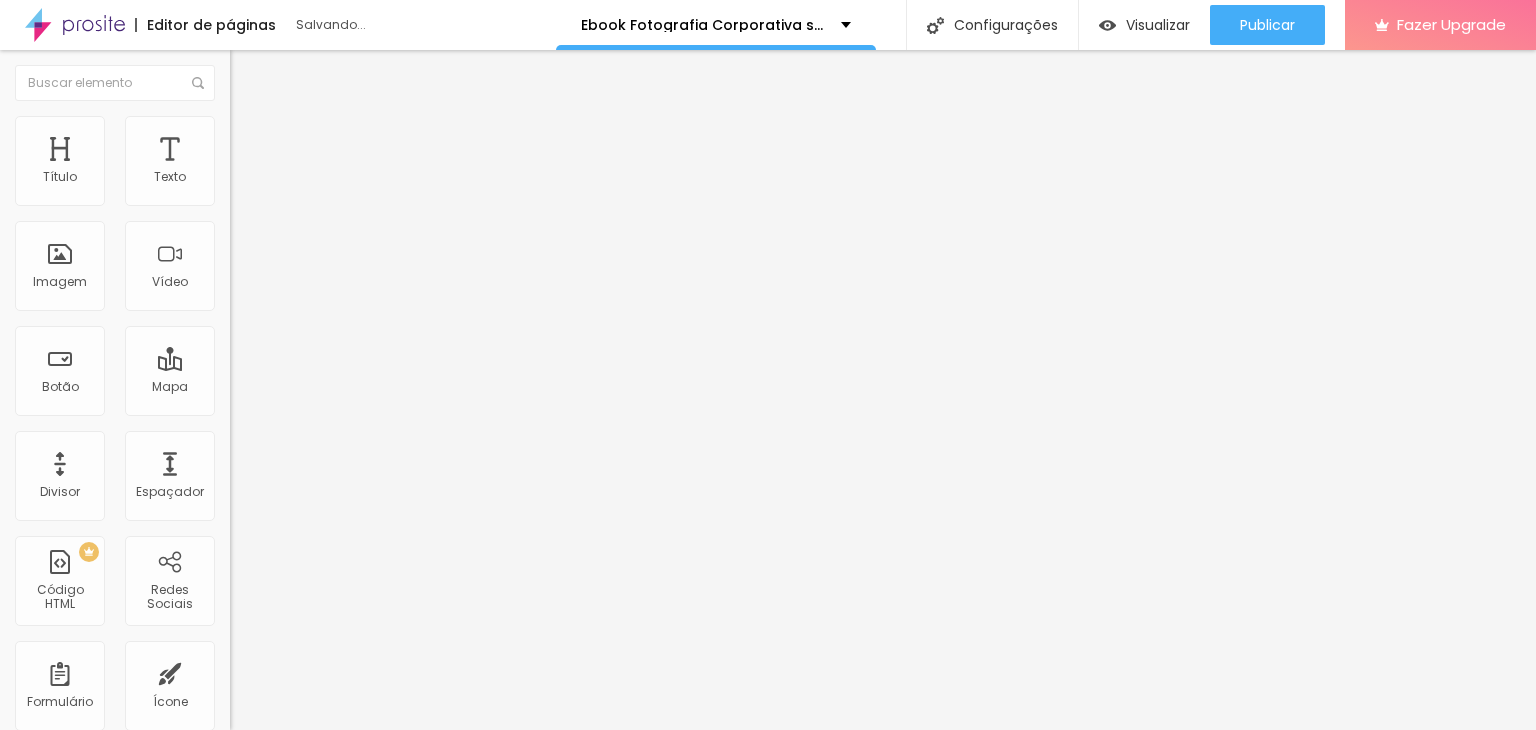 type 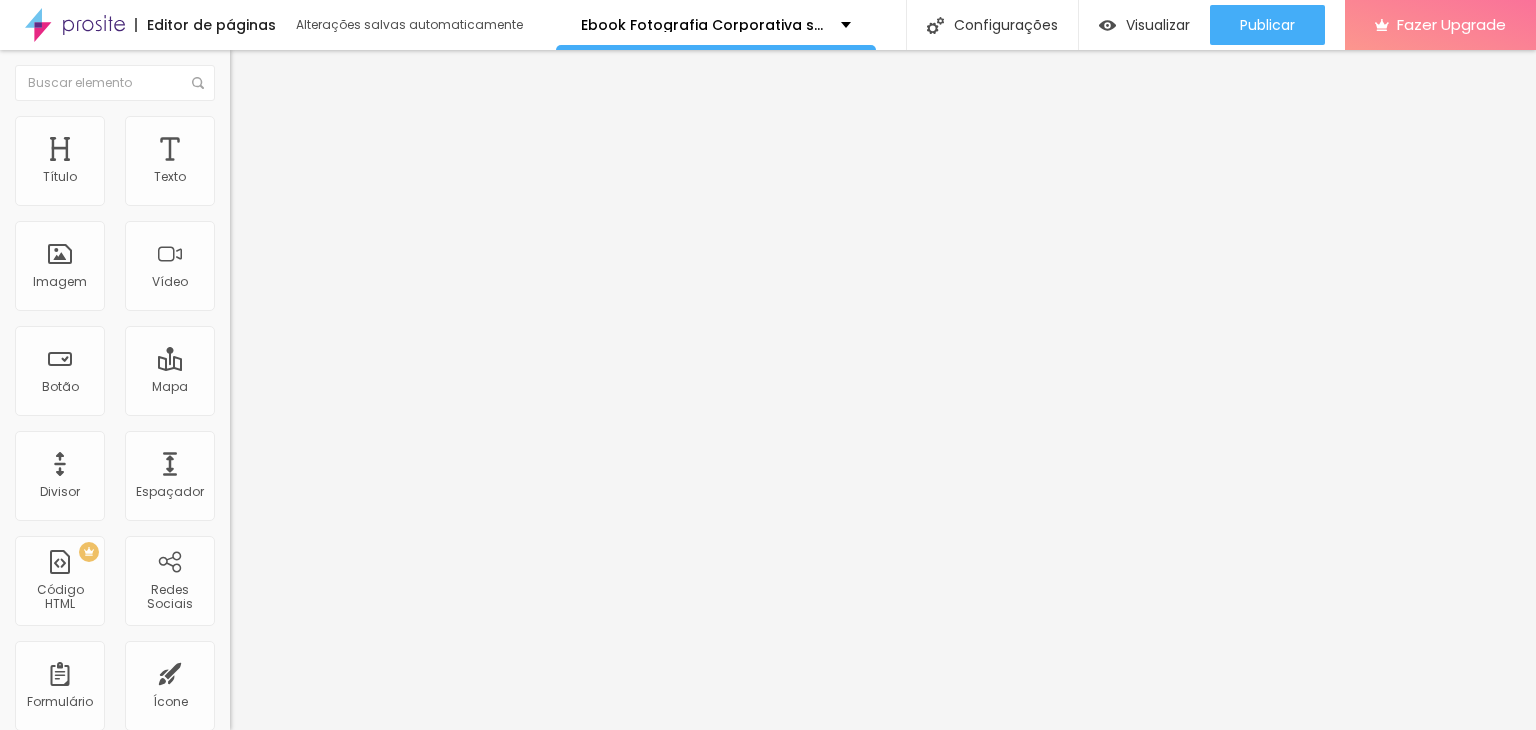 click on "Salvar" at bounding box center (72, 860) 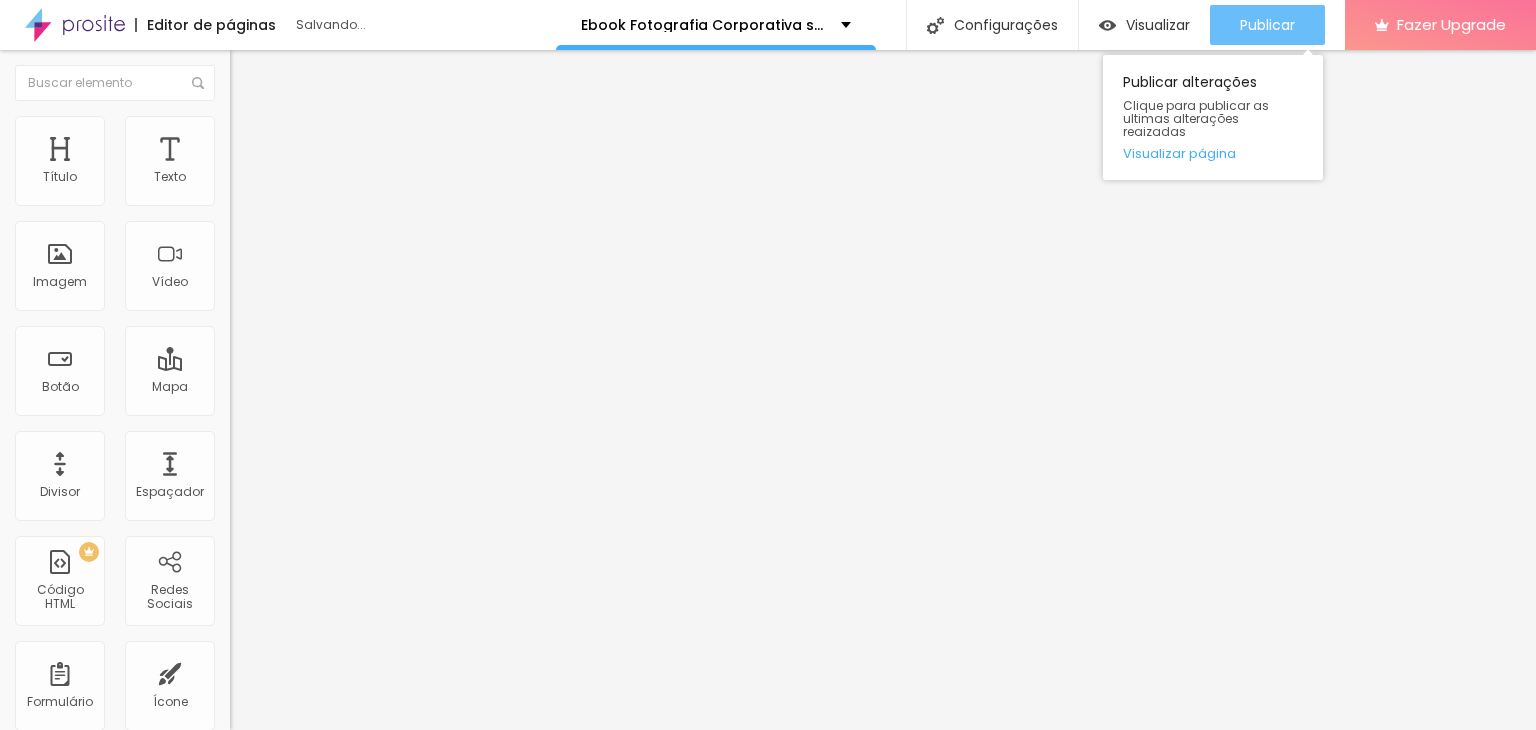 click on "Publicar" at bounding box center (1267, 25) 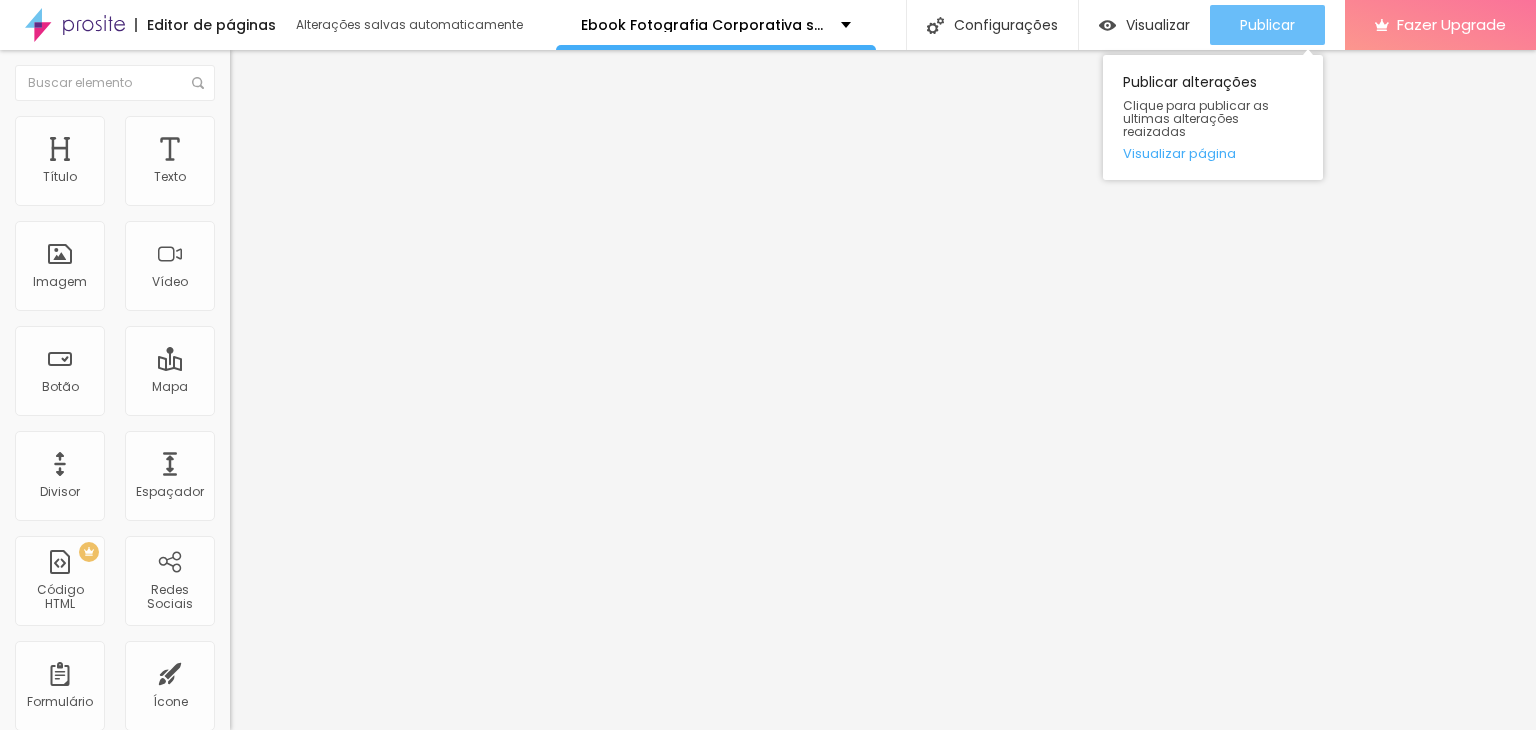 click on "Publicar" at bounding box center (1267, 25) 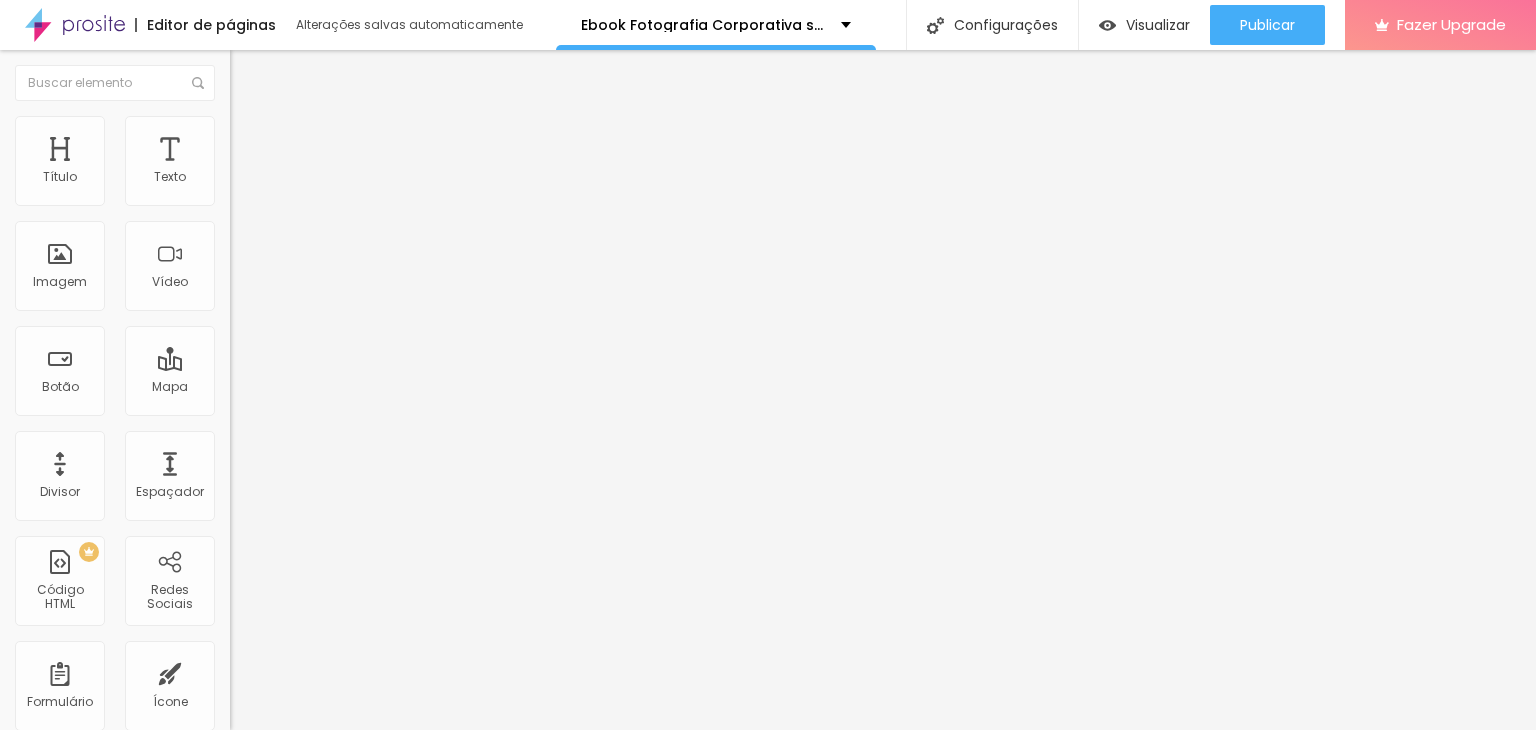 click at bounding box center (236, 166) 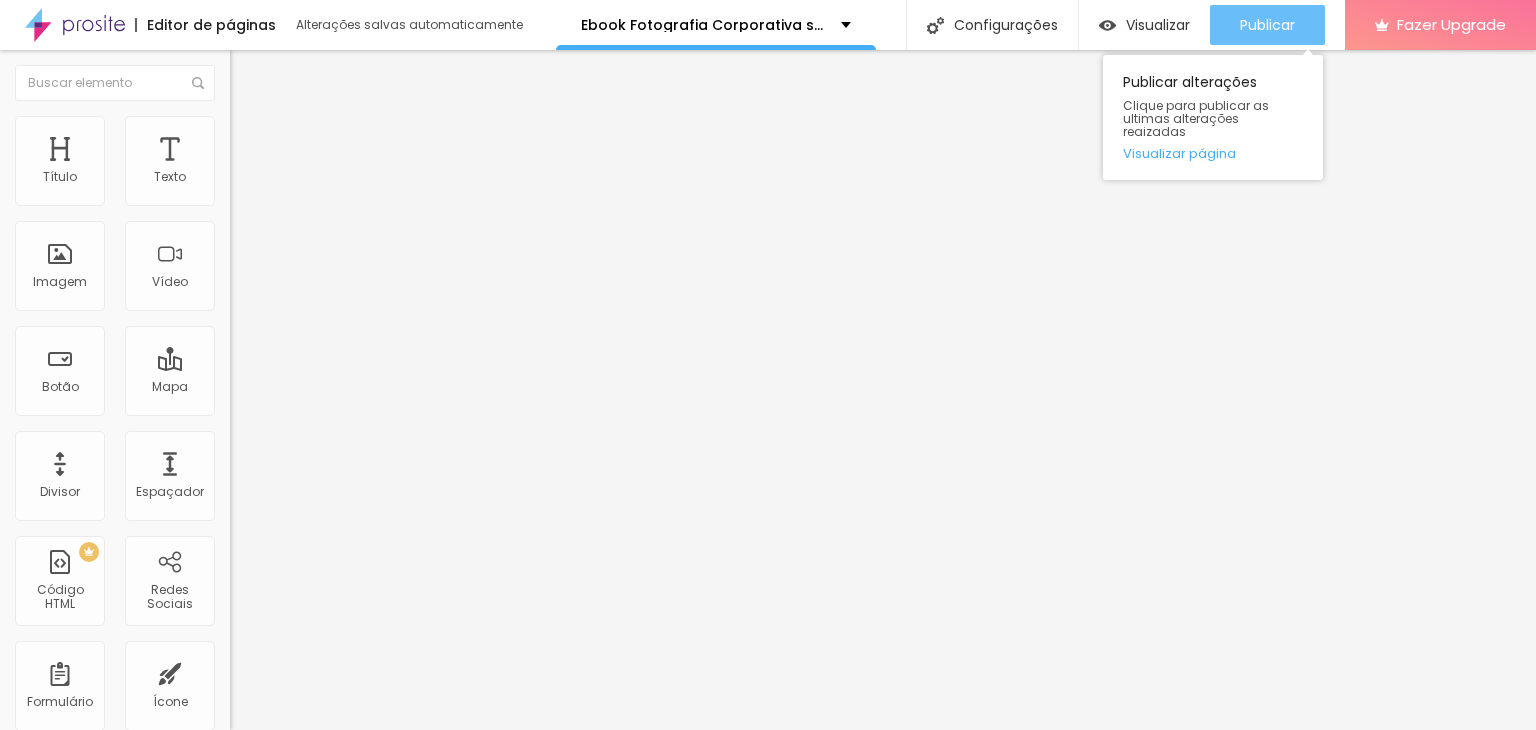 click on "Publicar" at bounding box center (1267, 25) 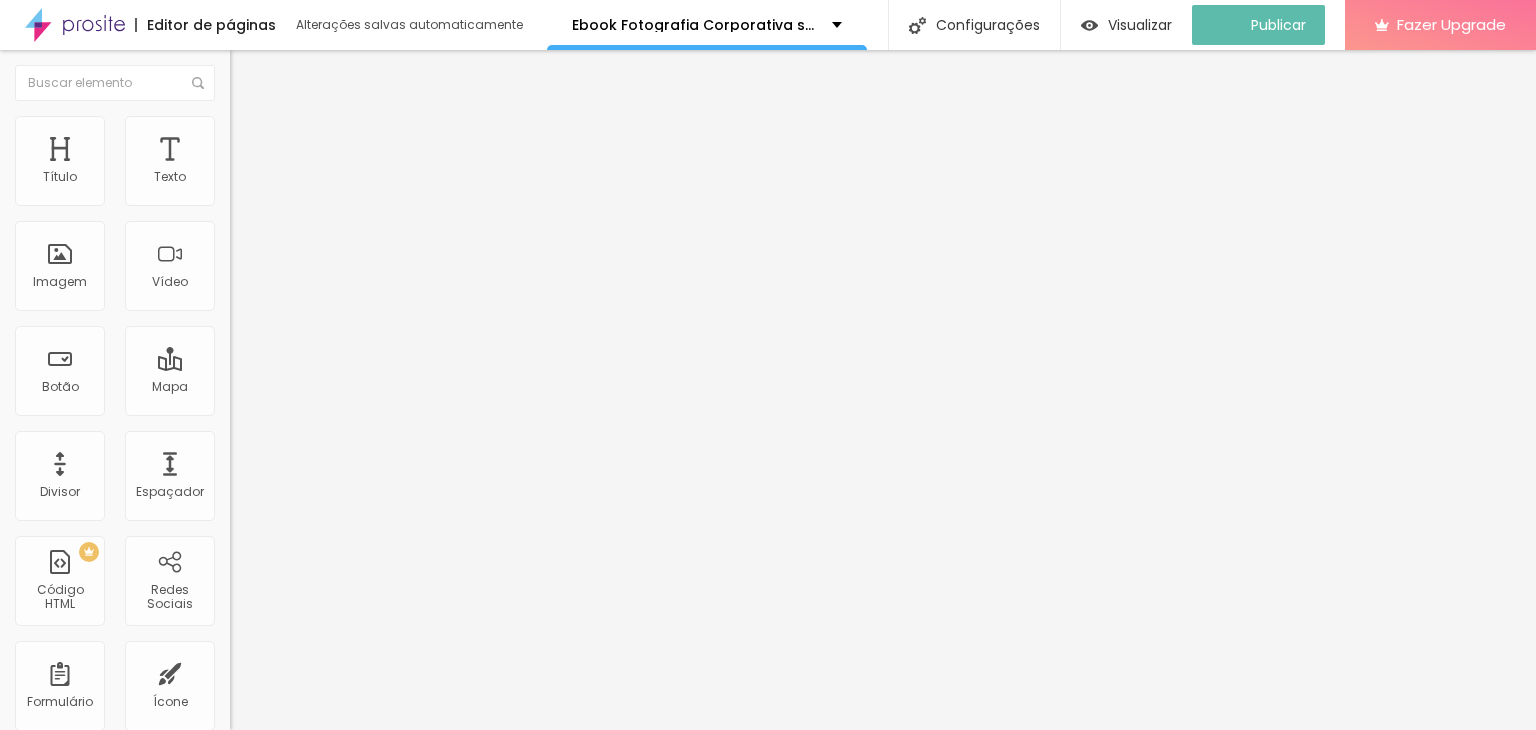 click at bounding box center (236, 166) 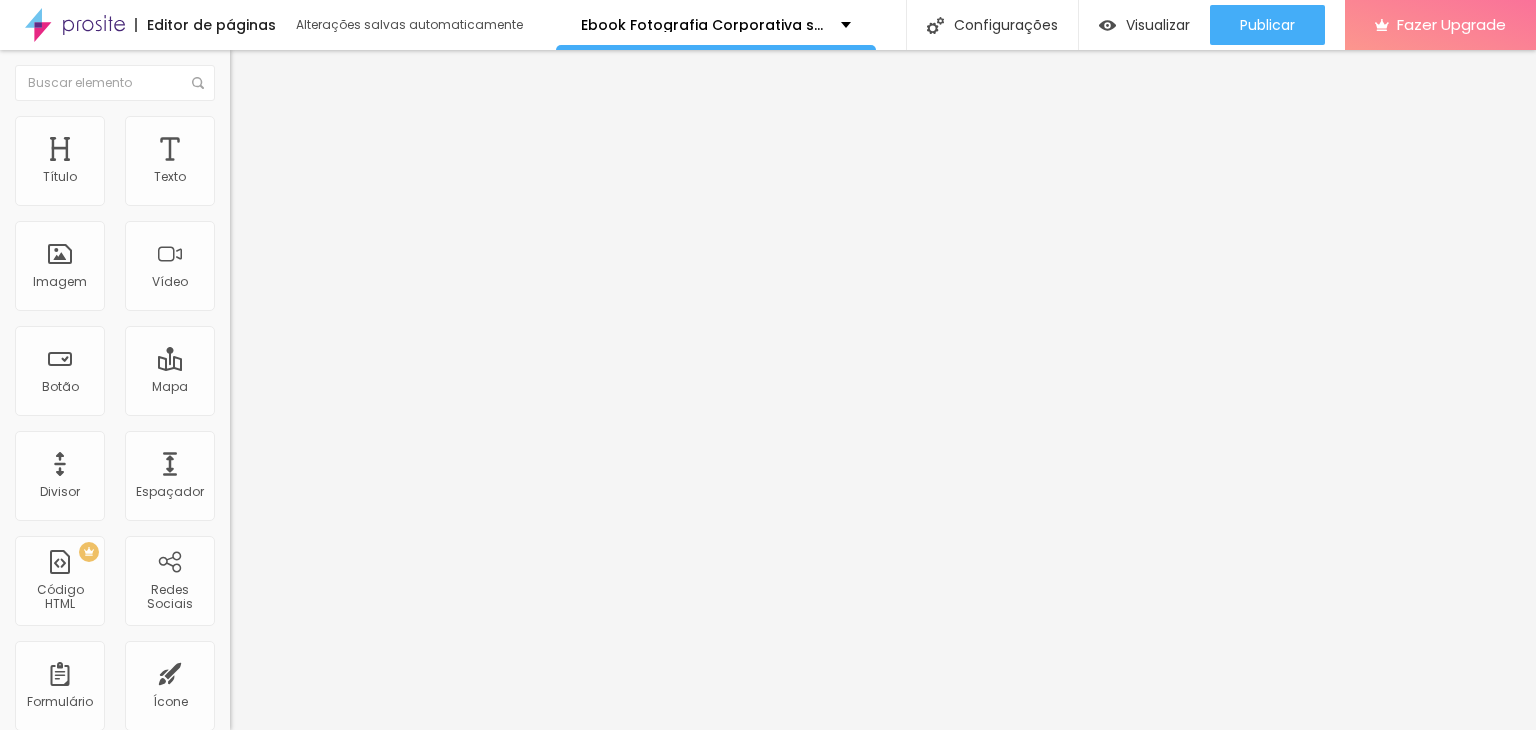 click on "Salvar" at bounding box center (72, 860) 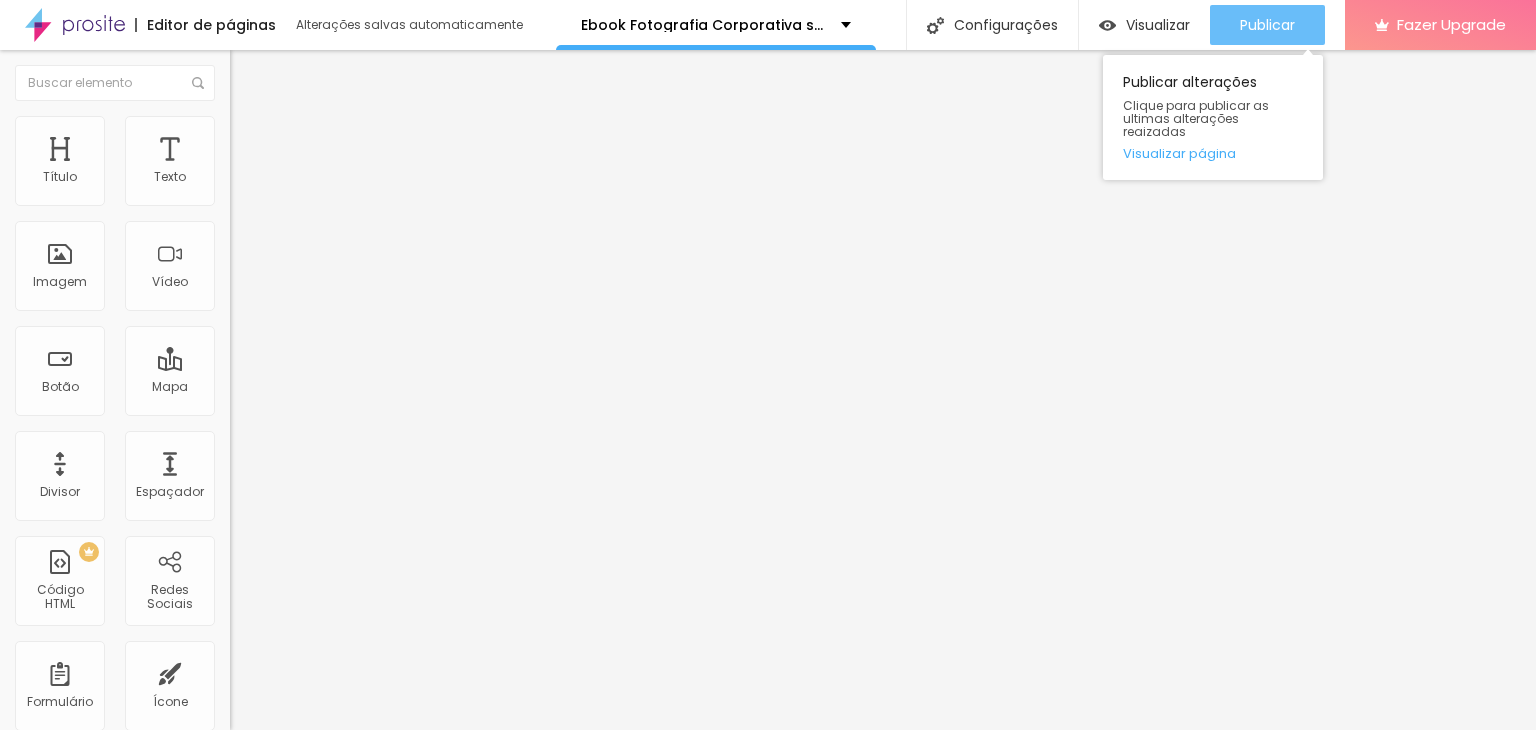 click on "Publicar" at bounding box center [1267, 25] 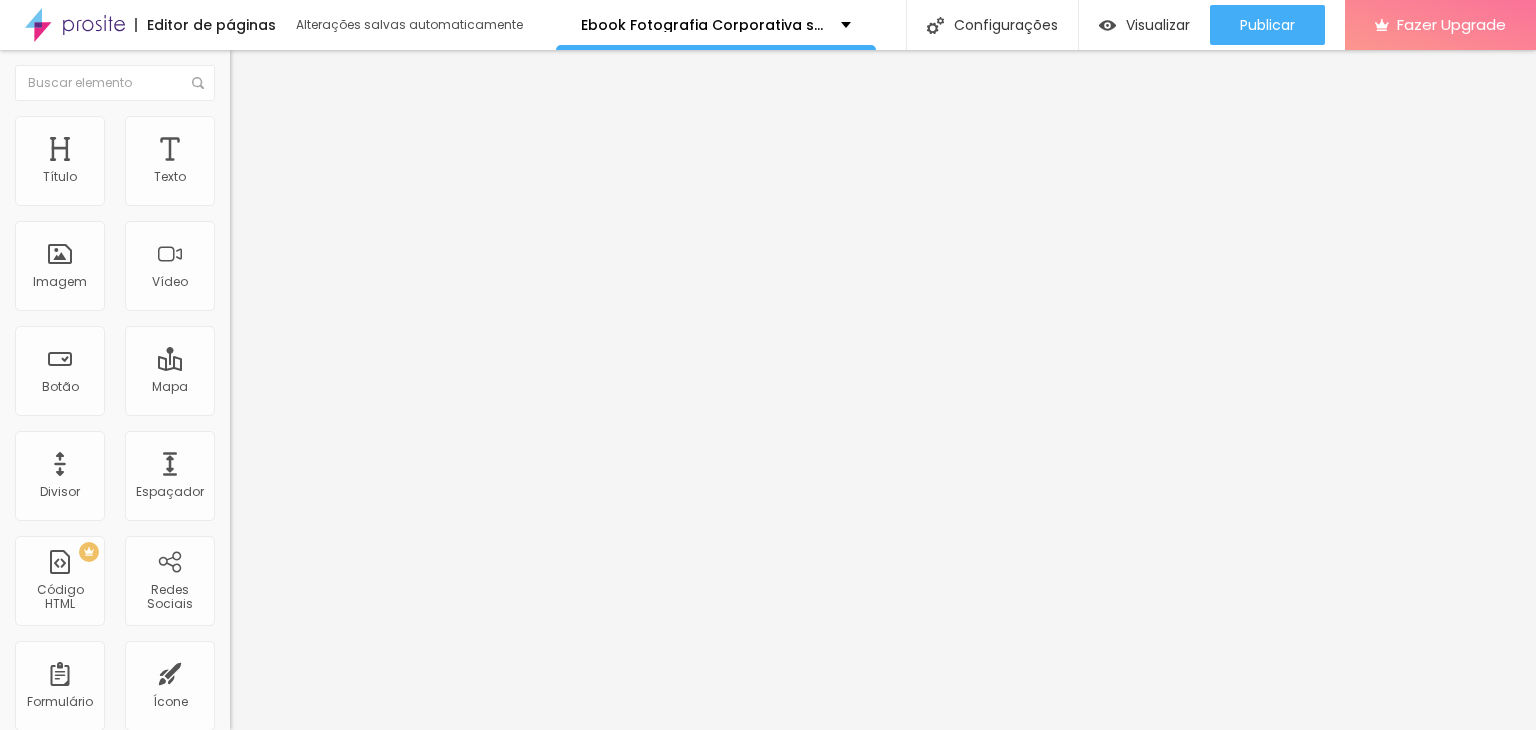 click at bounding box center (239, 125) 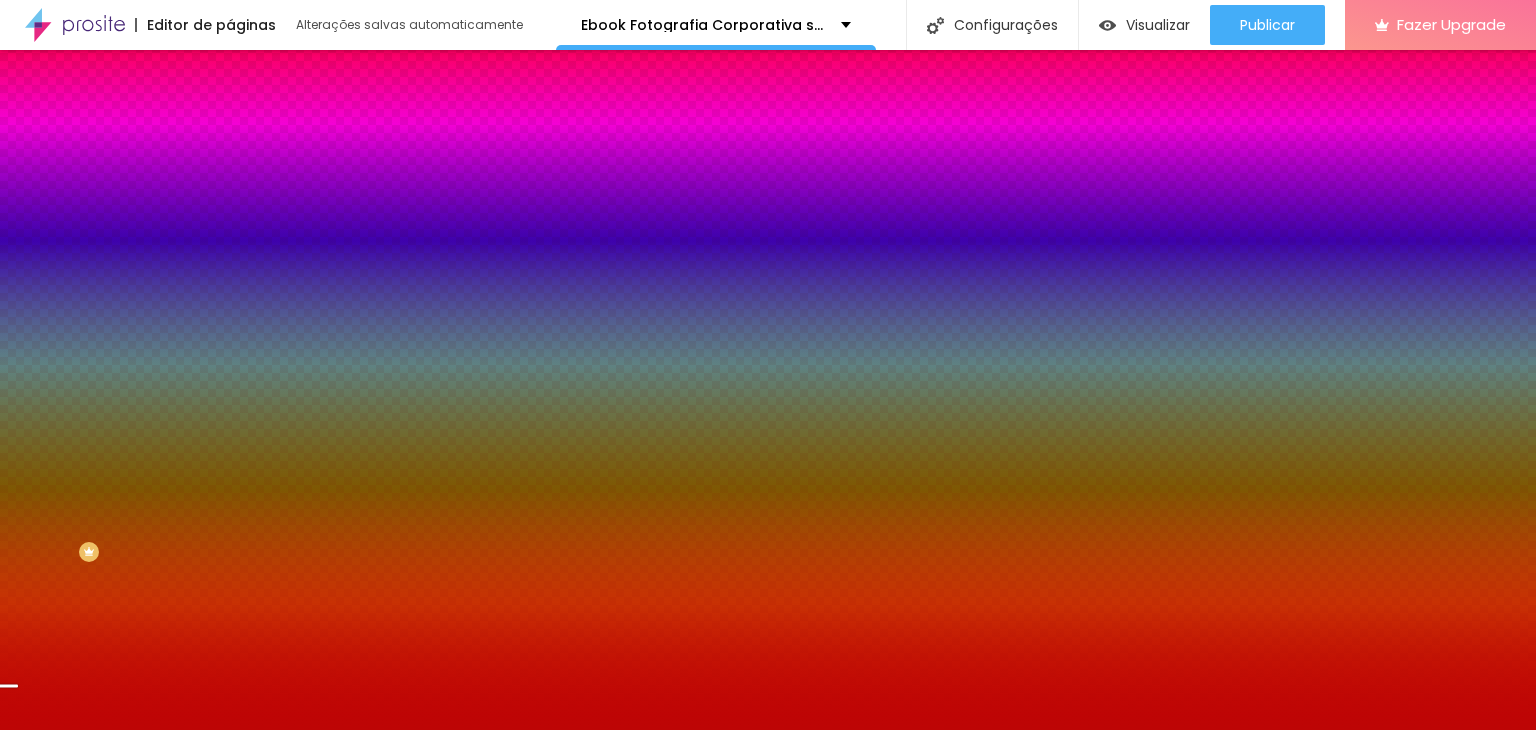 click on "Avançado" at bounding box center (345, 146) 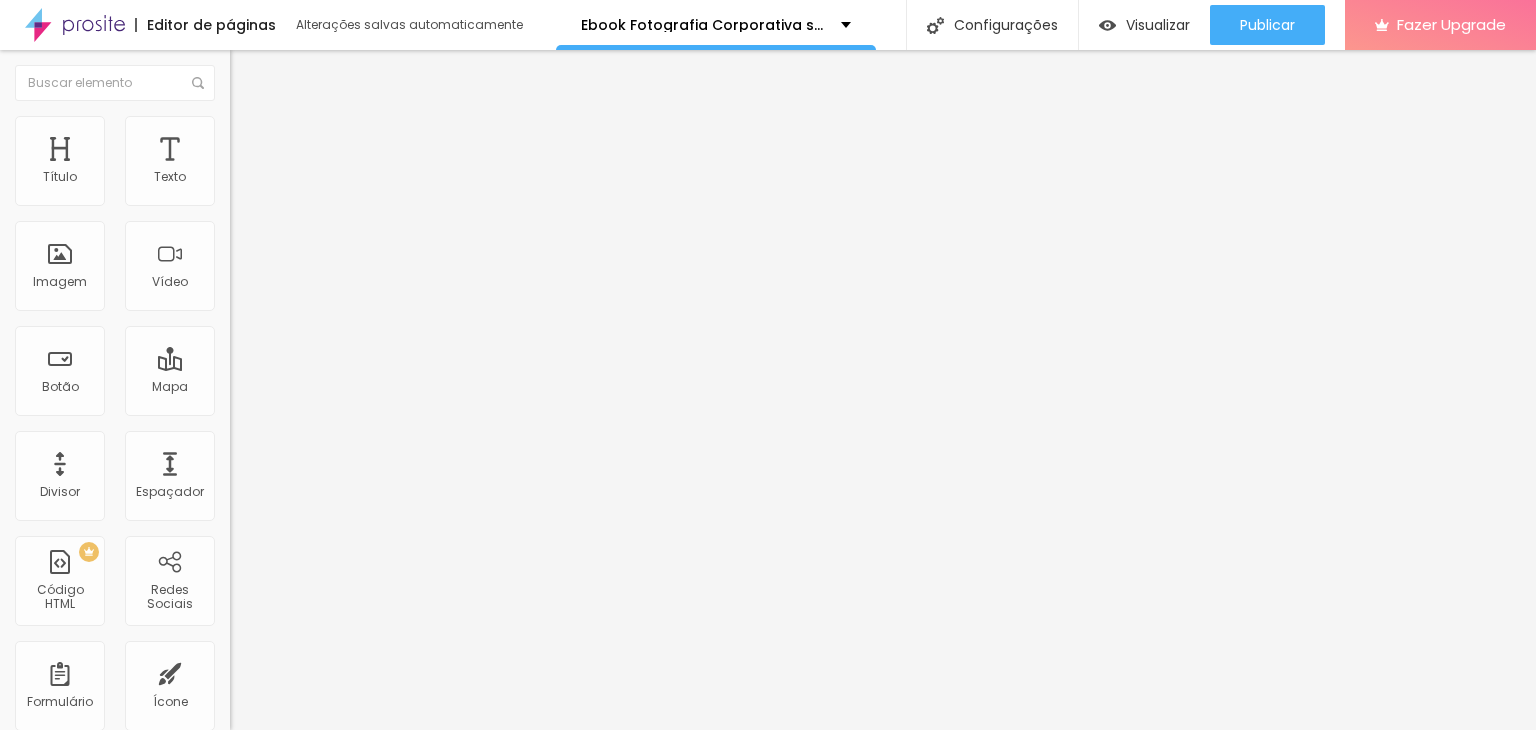 click on "Estilo" at bounding box center [345, 126] 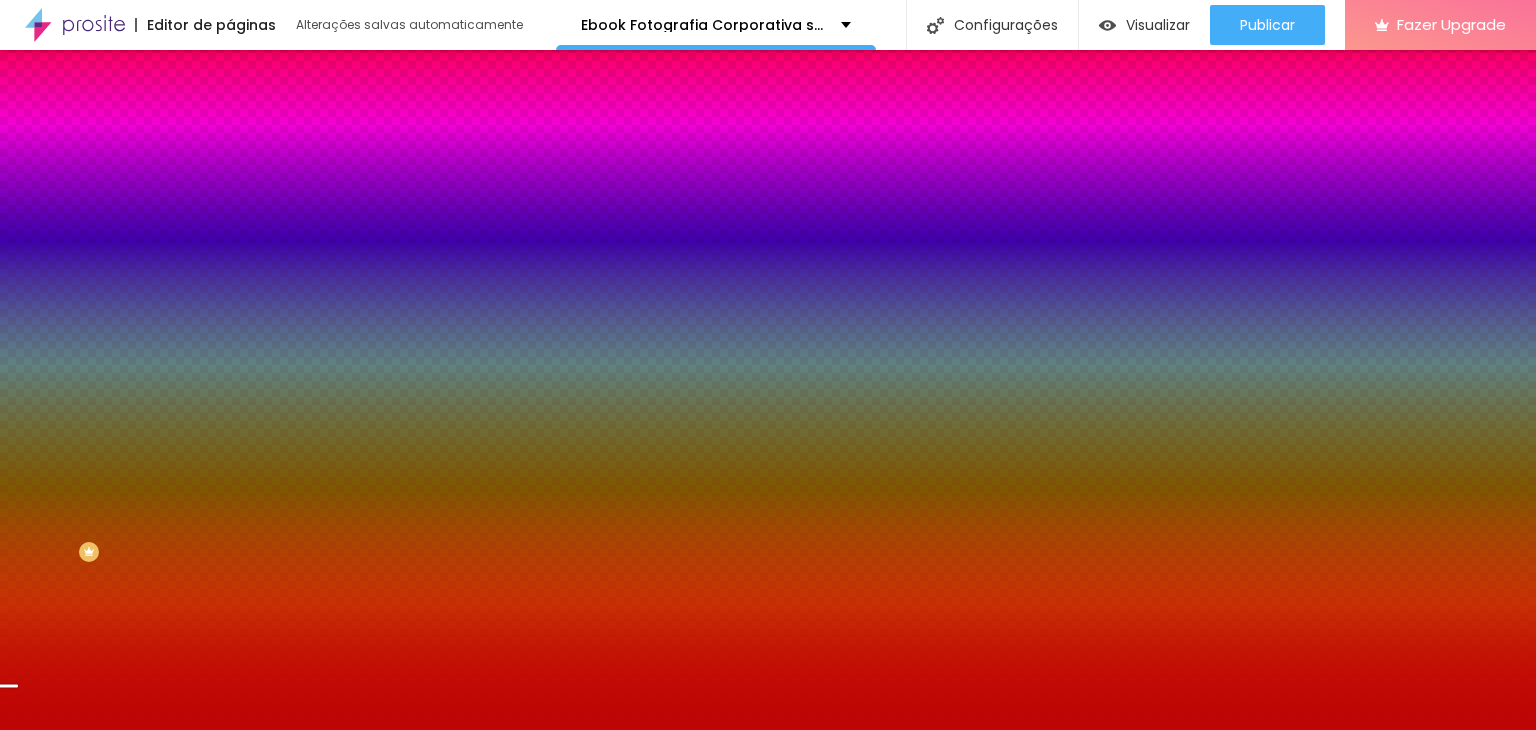 click at bounding box center (239, 145) 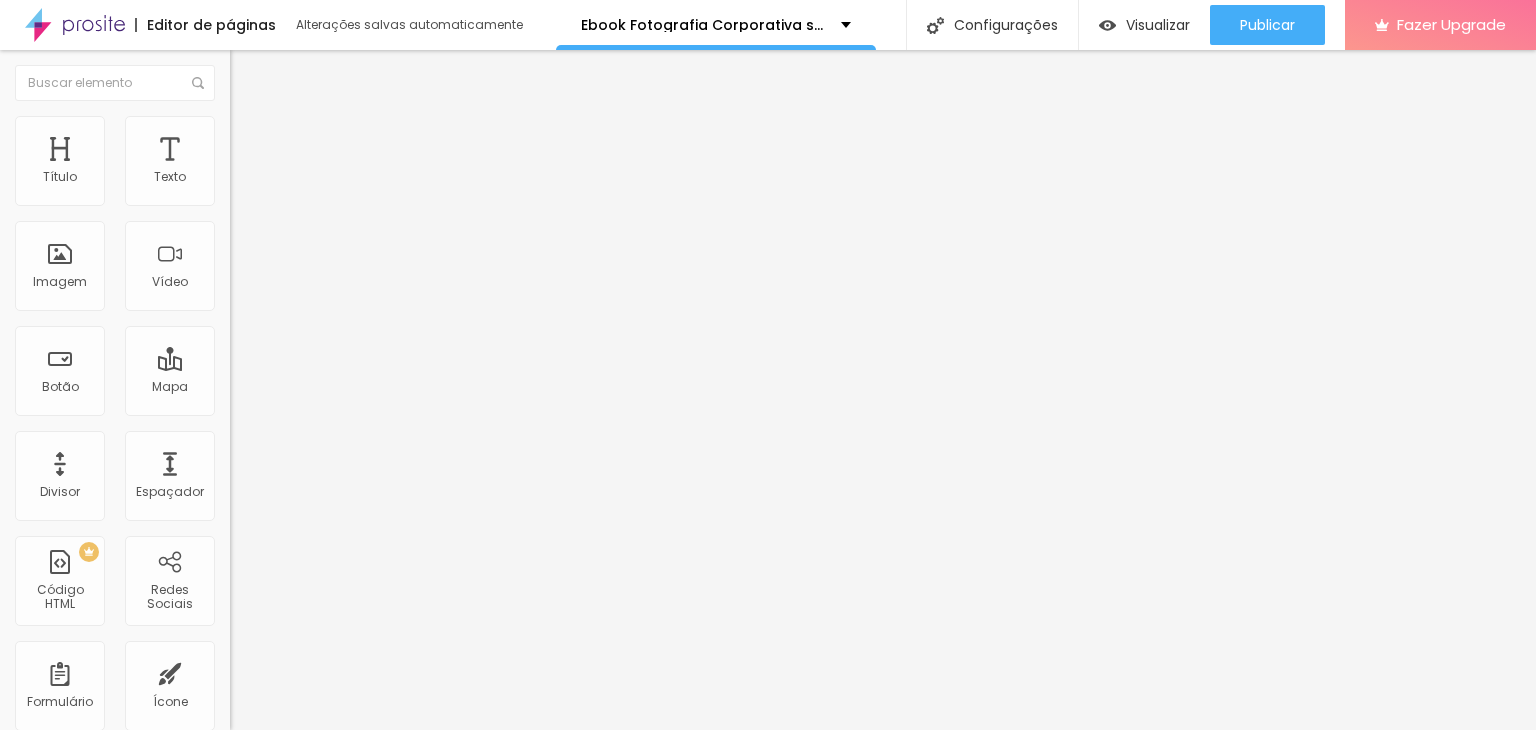 type on "10" 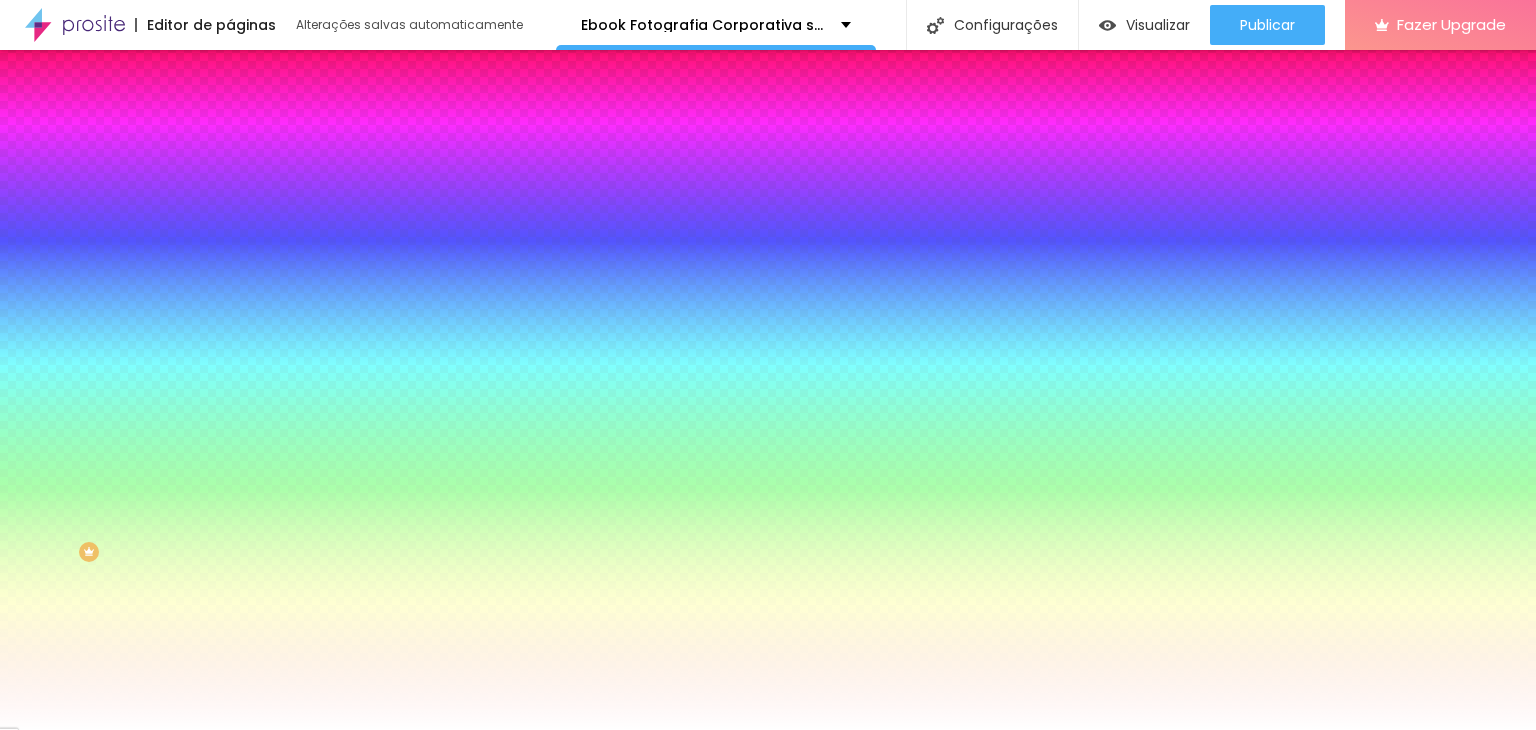click on "Avançado" at bounding box center [345, 146] 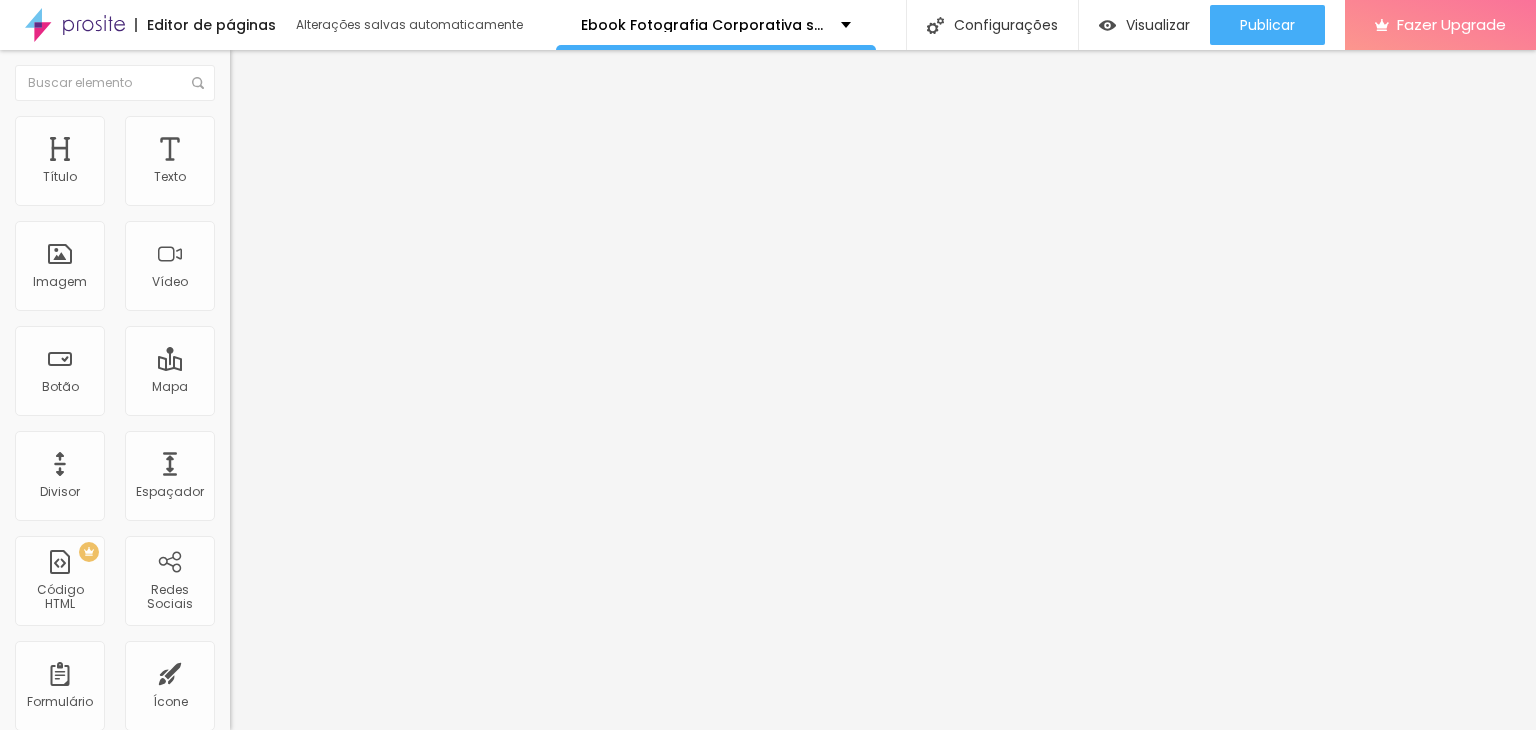click at bounding box center (239, 145) 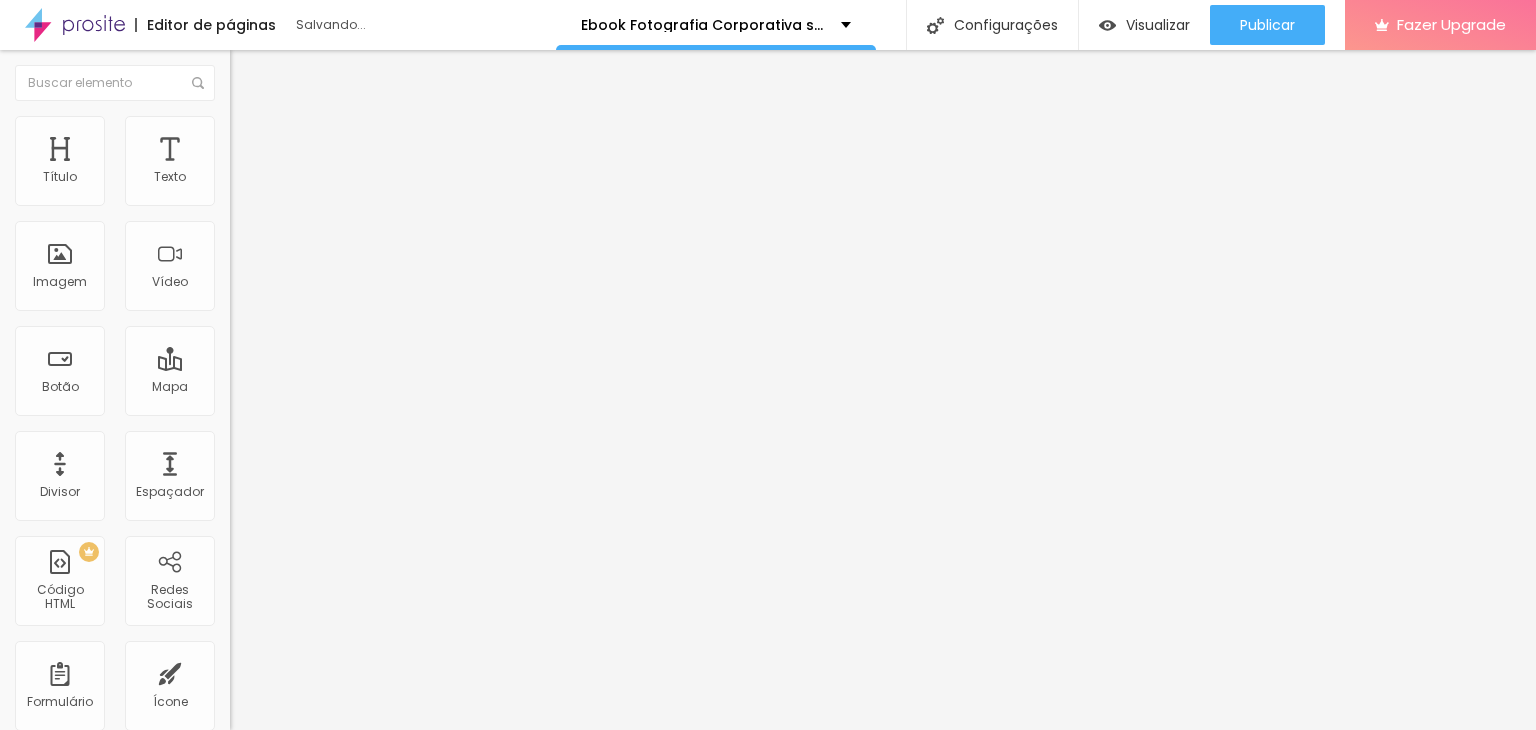 type on "30" 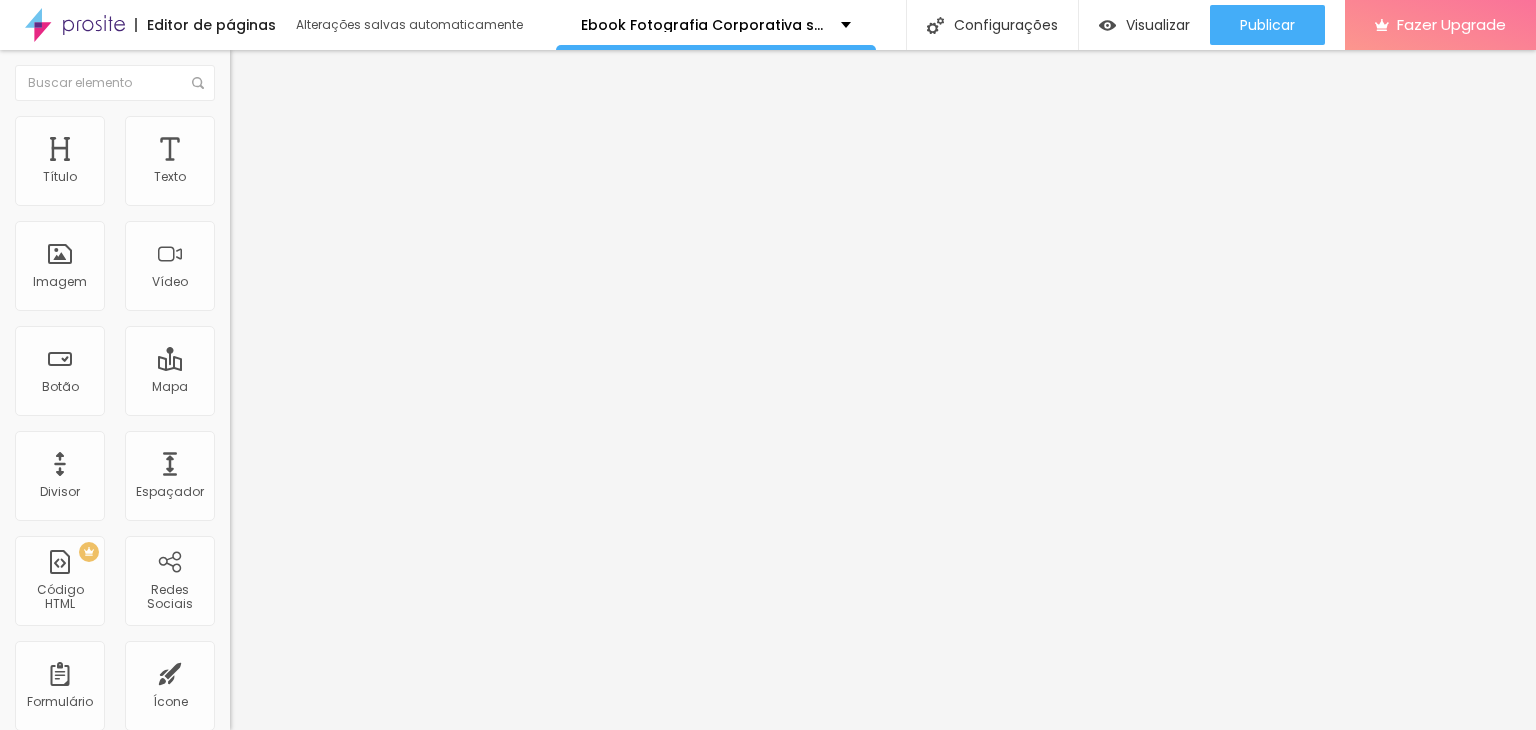 type on "35" 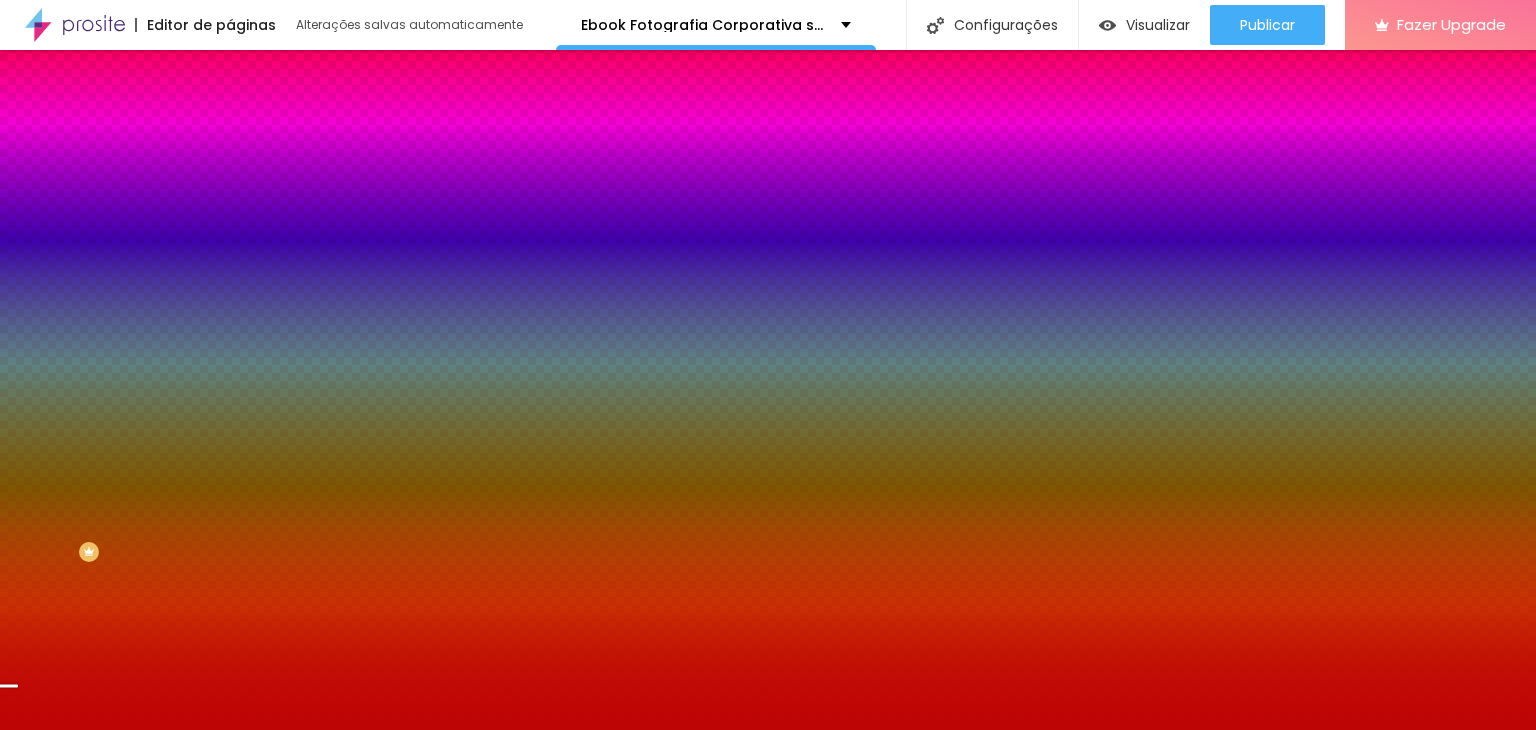 click on "Avançado" at bounding box center (345, 146) 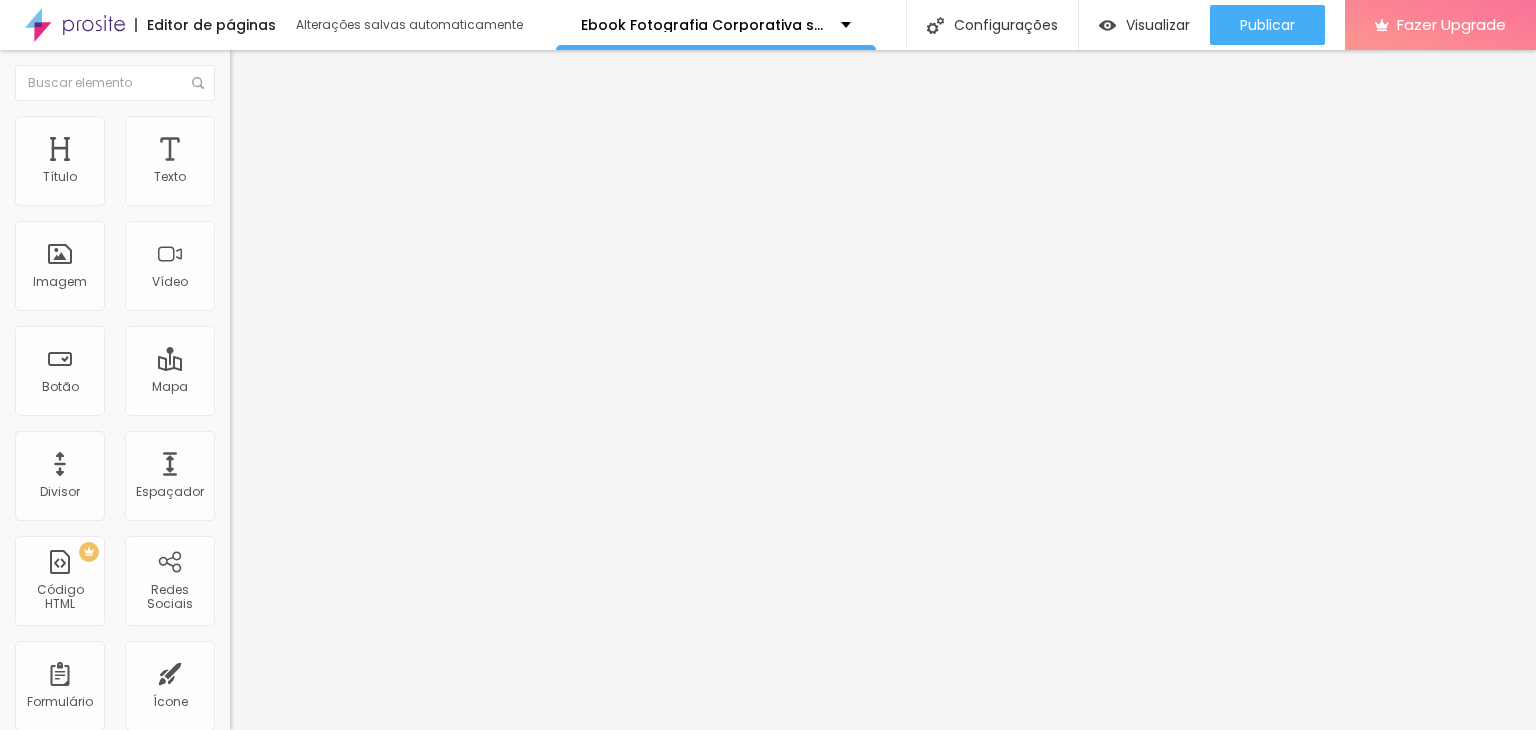 type on "15" 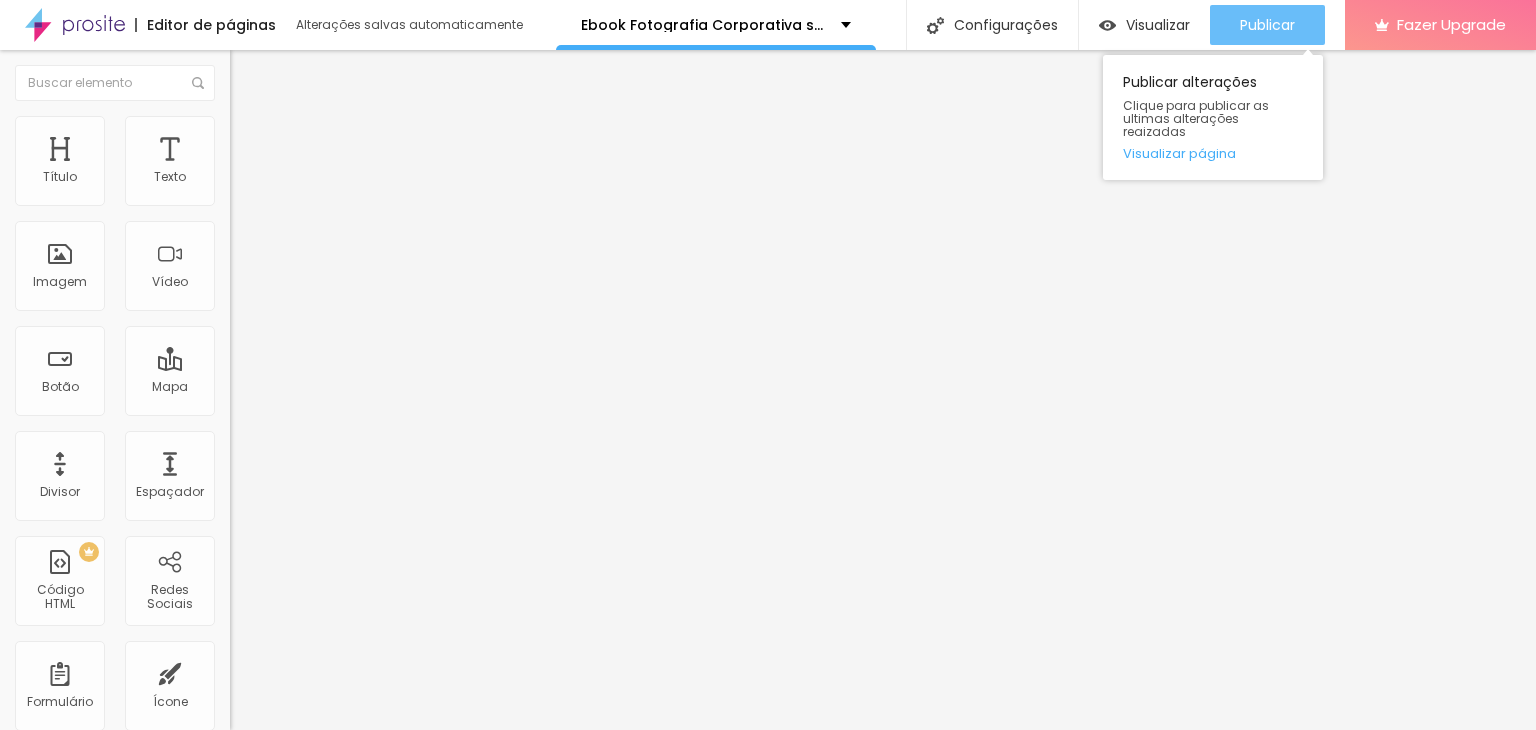 click on "Publicar" at bounding box center (1267, 25) 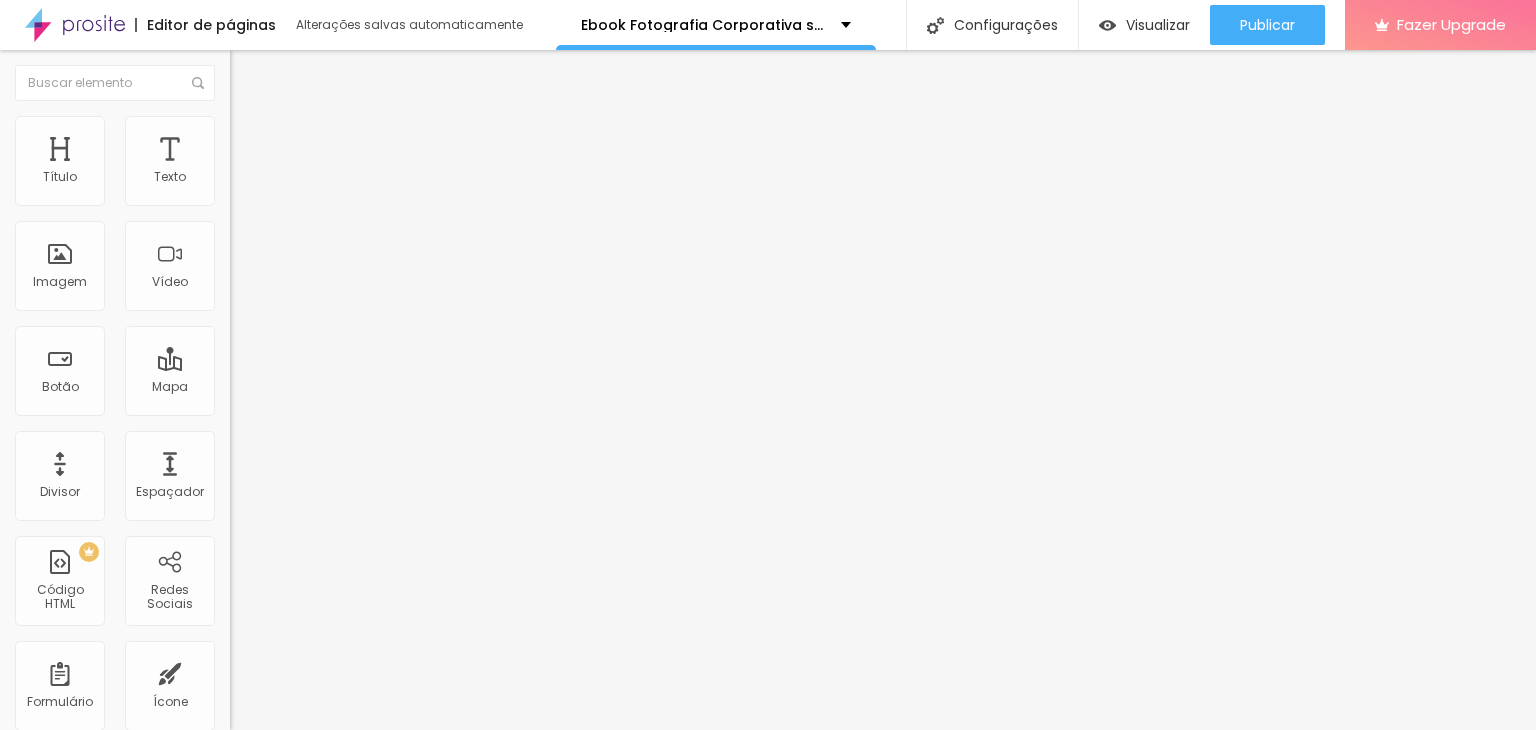 click on "Avançado" at bounding box center [345, 146] 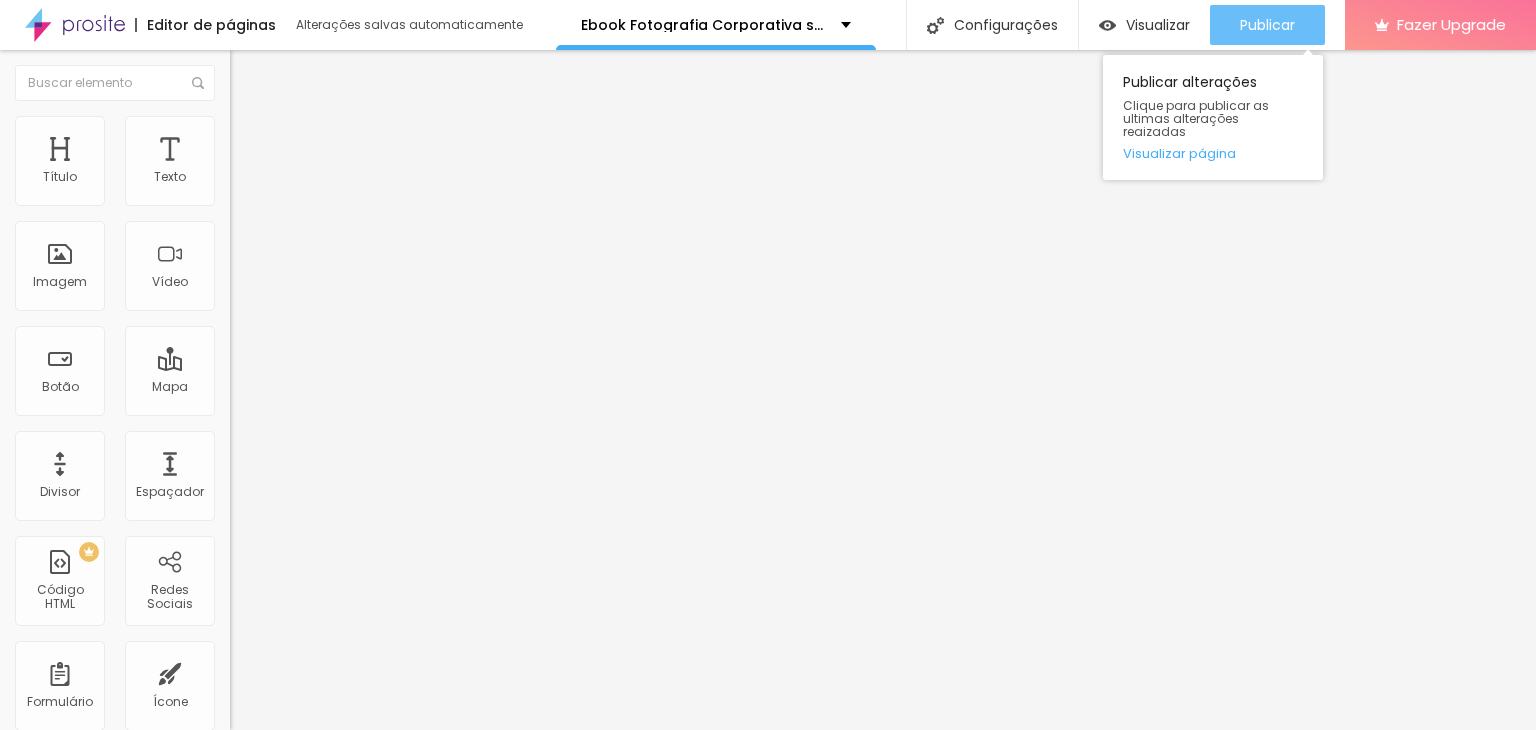 click on "Publicar" at bounding box center [1267, 25] 